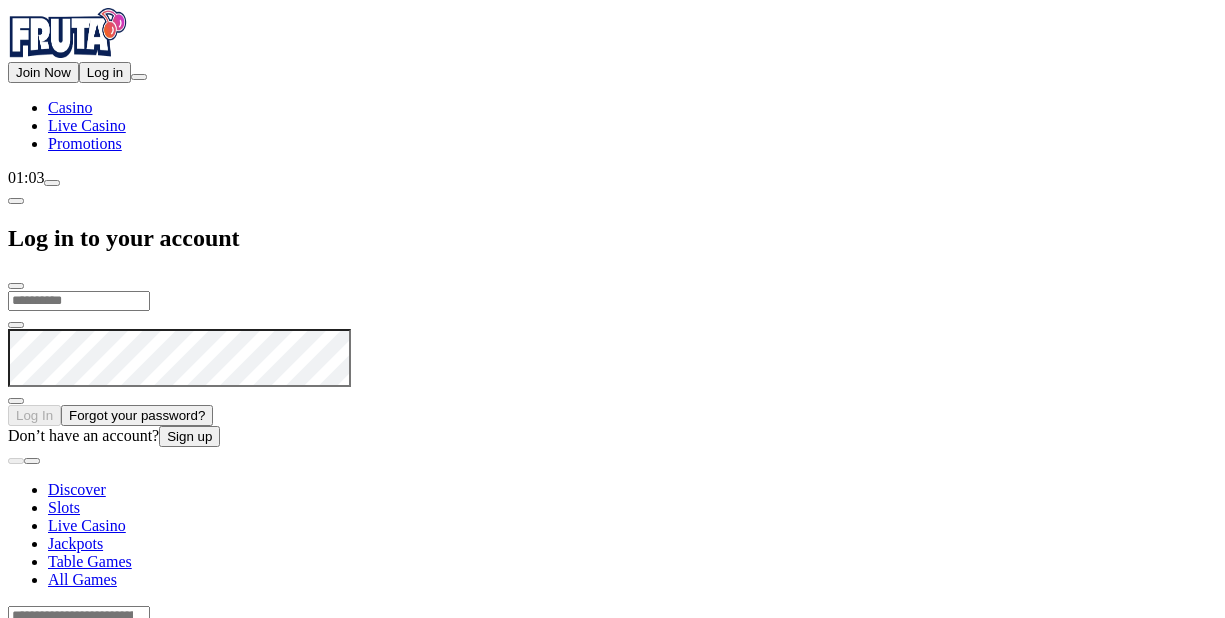 scroll, scrollTop: 0, scrollLeft: 0, axis: both 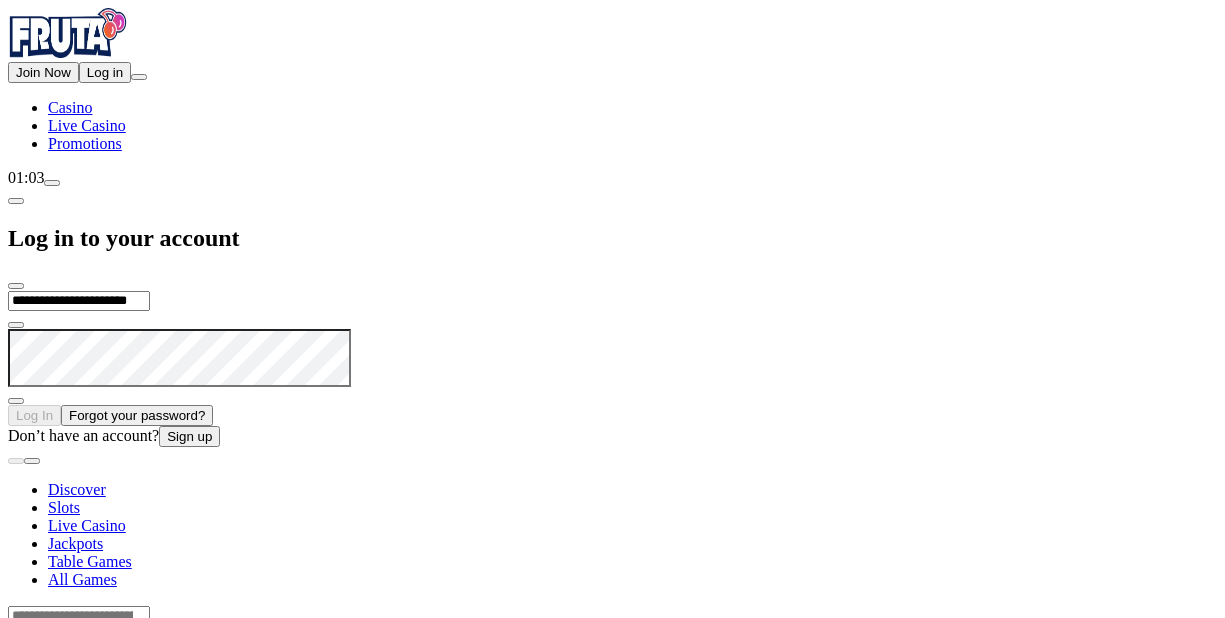 type on "**********" 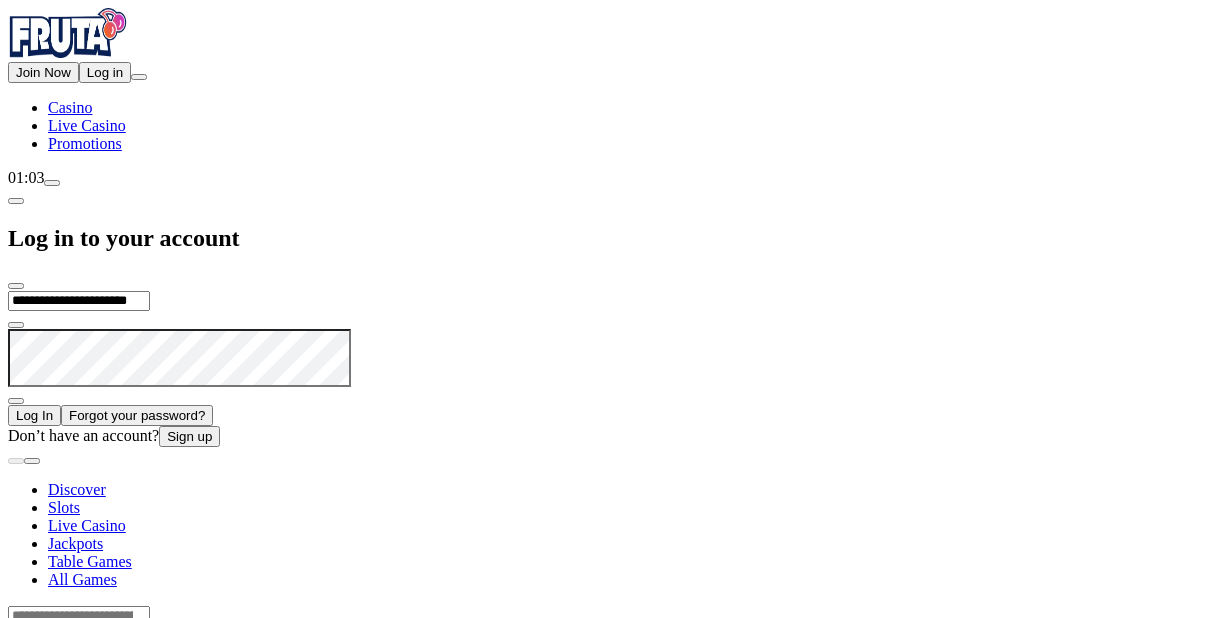 click on "Log In" at bounding box center [34, 415] 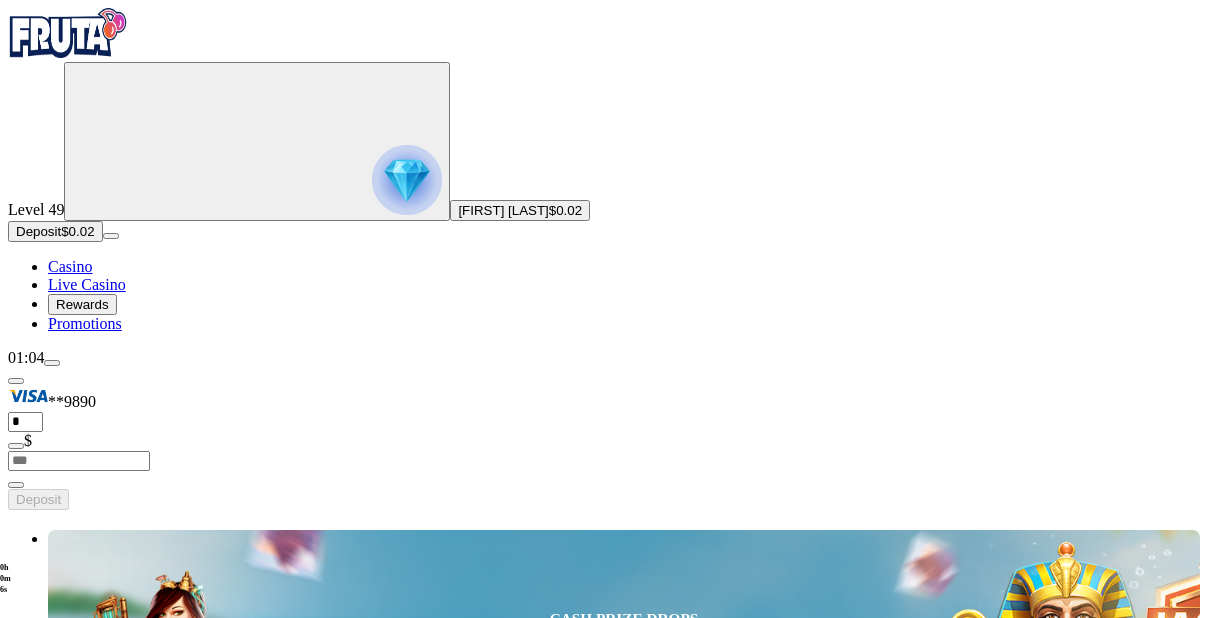 click on "01:04" at bounding box center [604, 358] 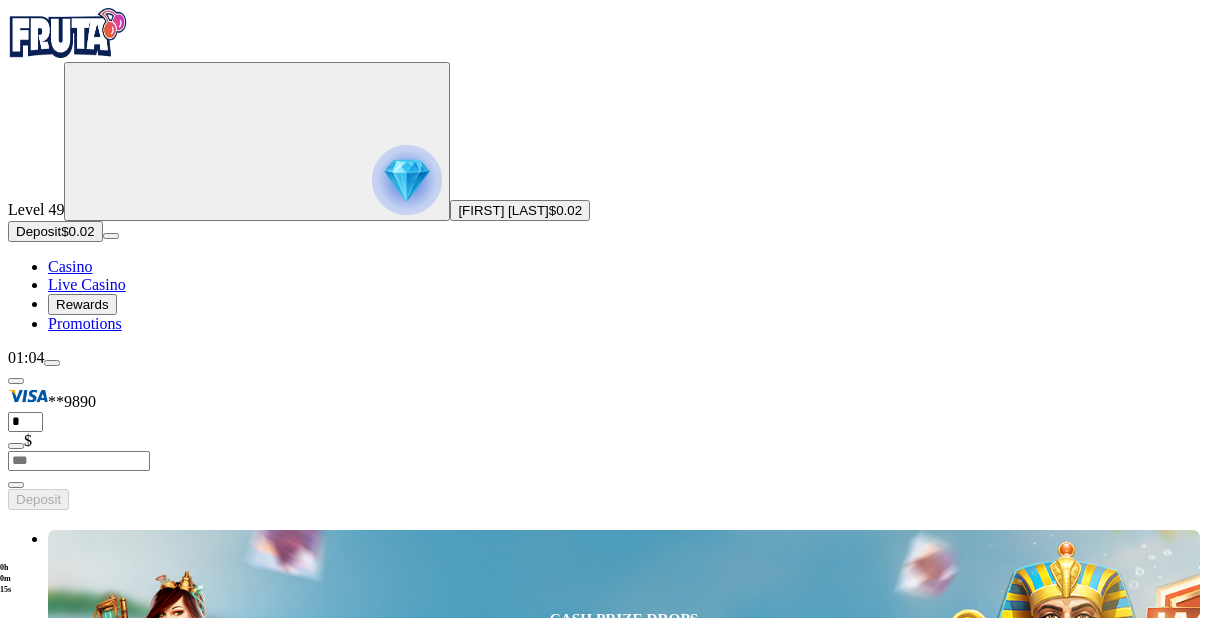 click on "01:04" at bounding box center (604, 358) 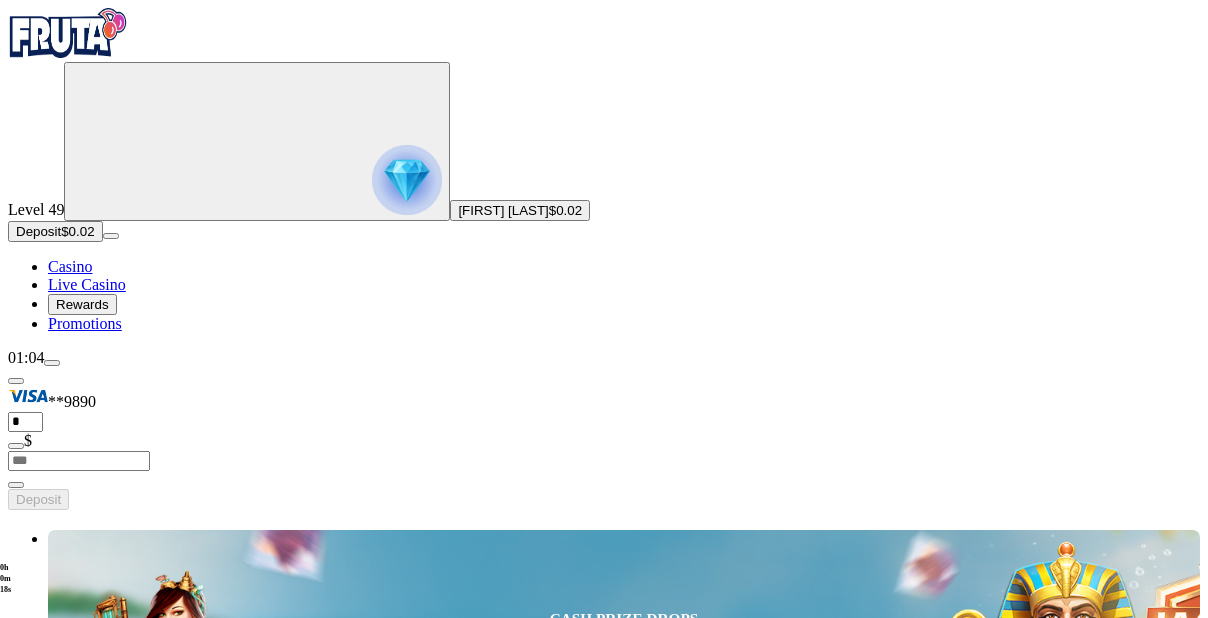 click on "01:04" at bounding box center (604, 358) 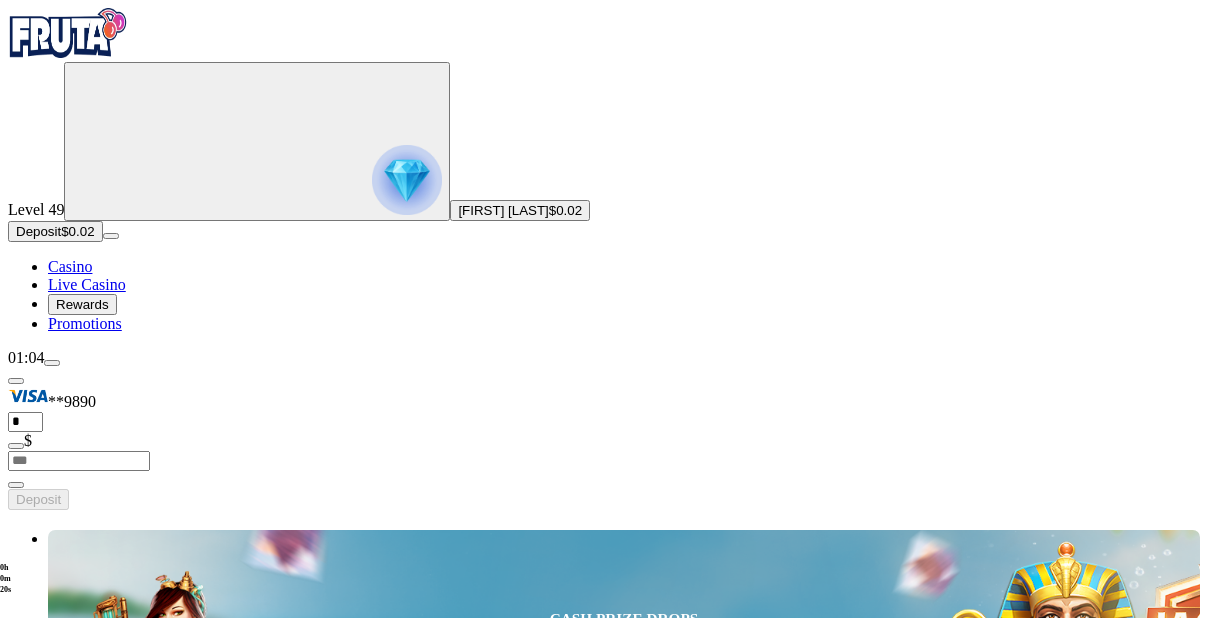 click on "01:04" at bounding box center (604, 358) 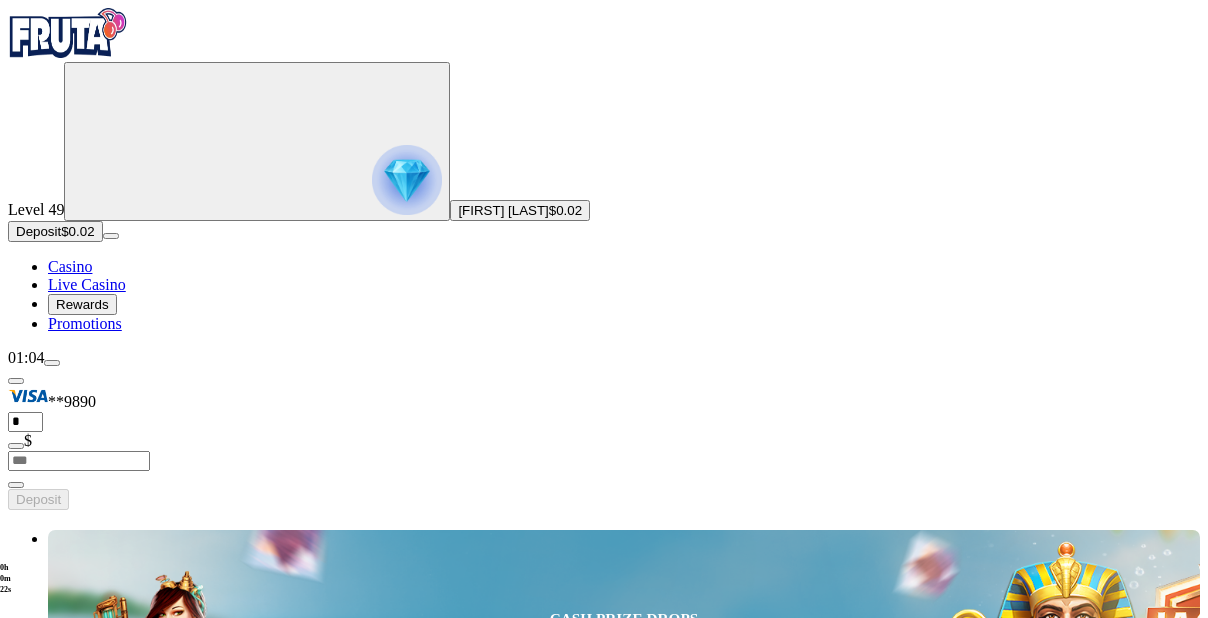 click on "Deposit" at bounding box center (38, 231) 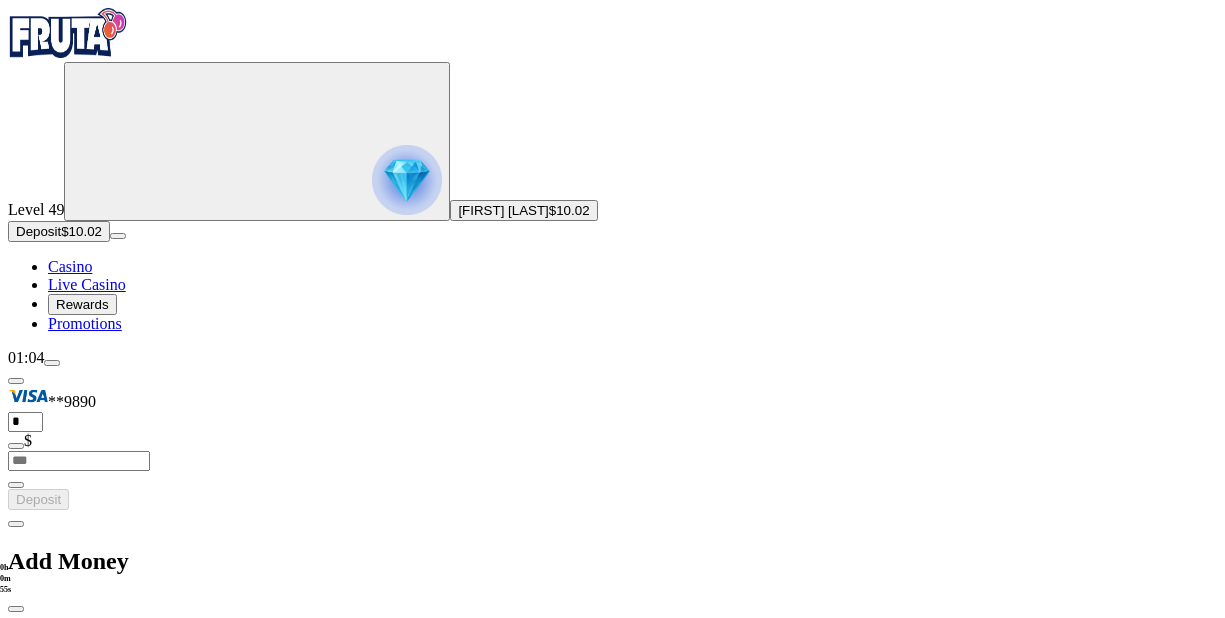 click at bounding box center (16, 609) 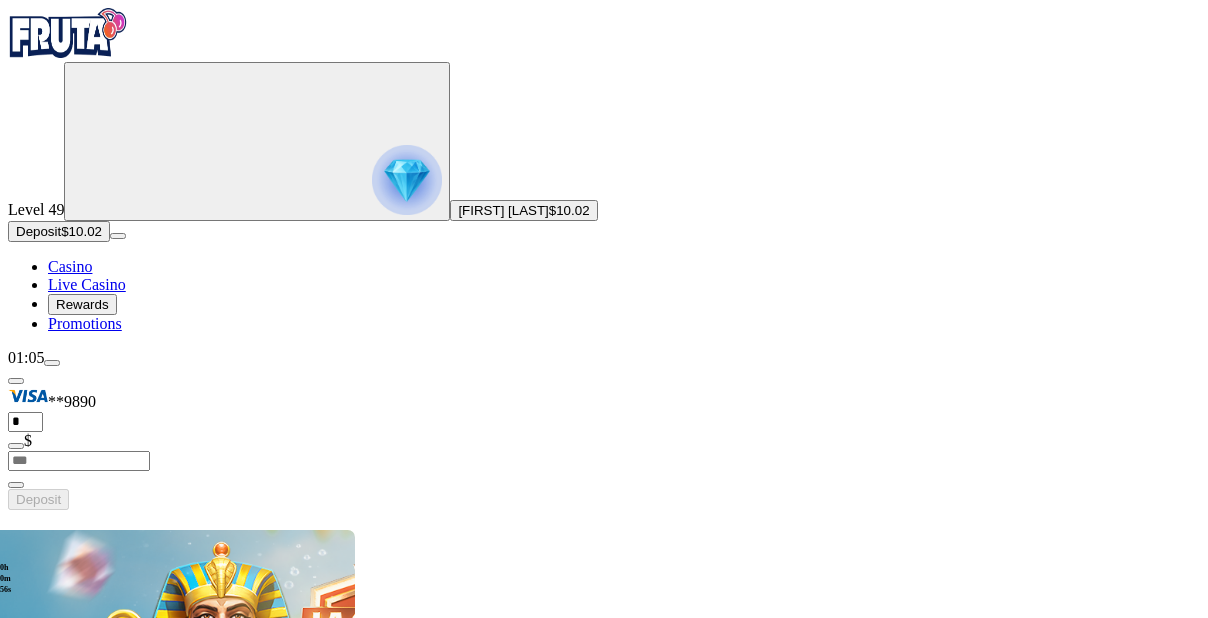 click on "Play Now" at bounding box center [80, 3008] 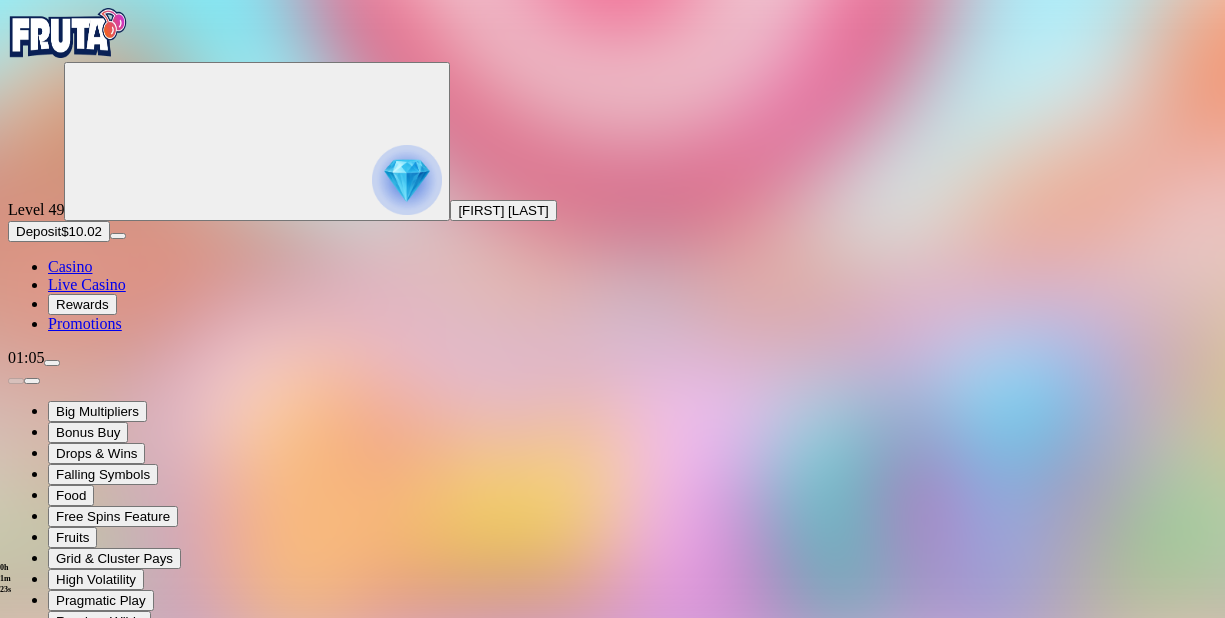 click at bounding box center [48, 1026] 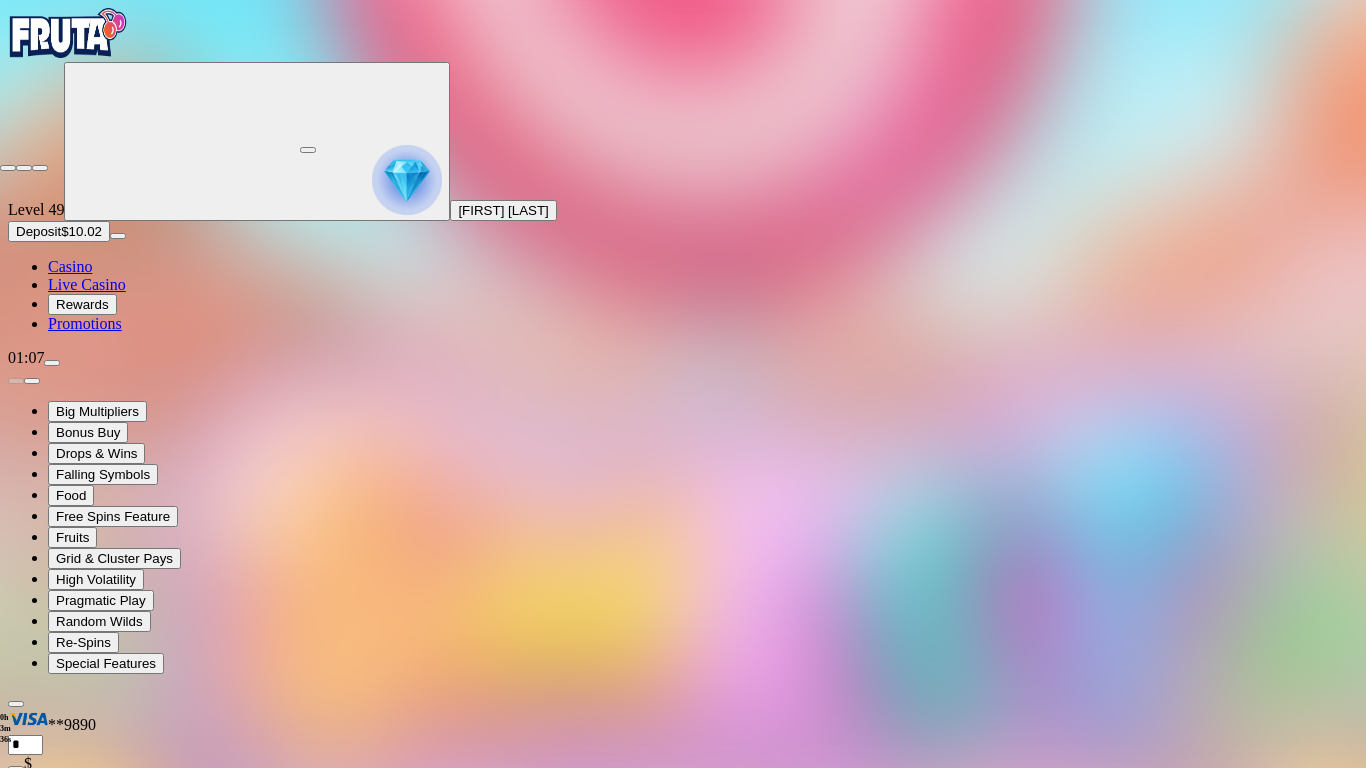 click at bounding box center [40, 168] 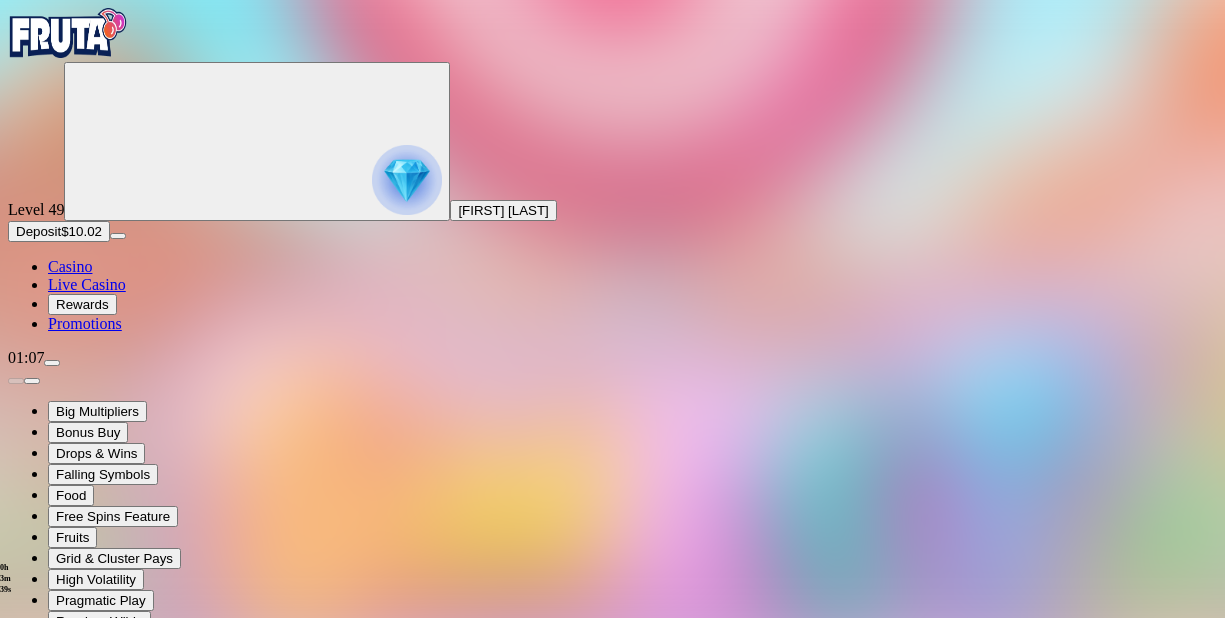 click at bounding box center (25, 745) 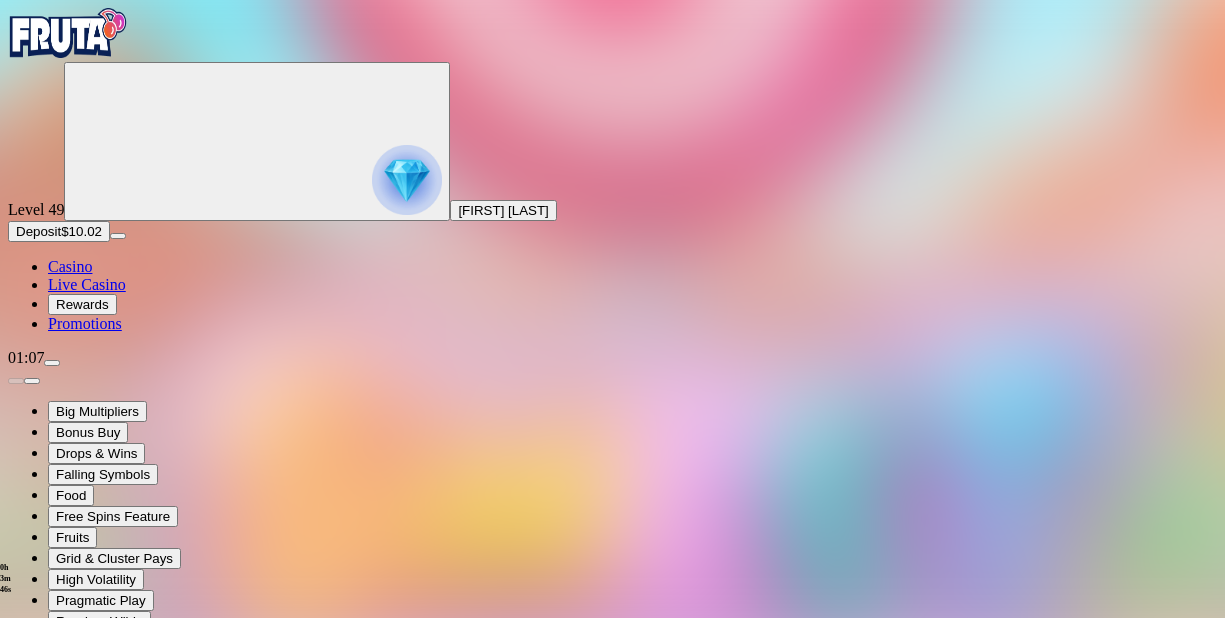 type on "**" 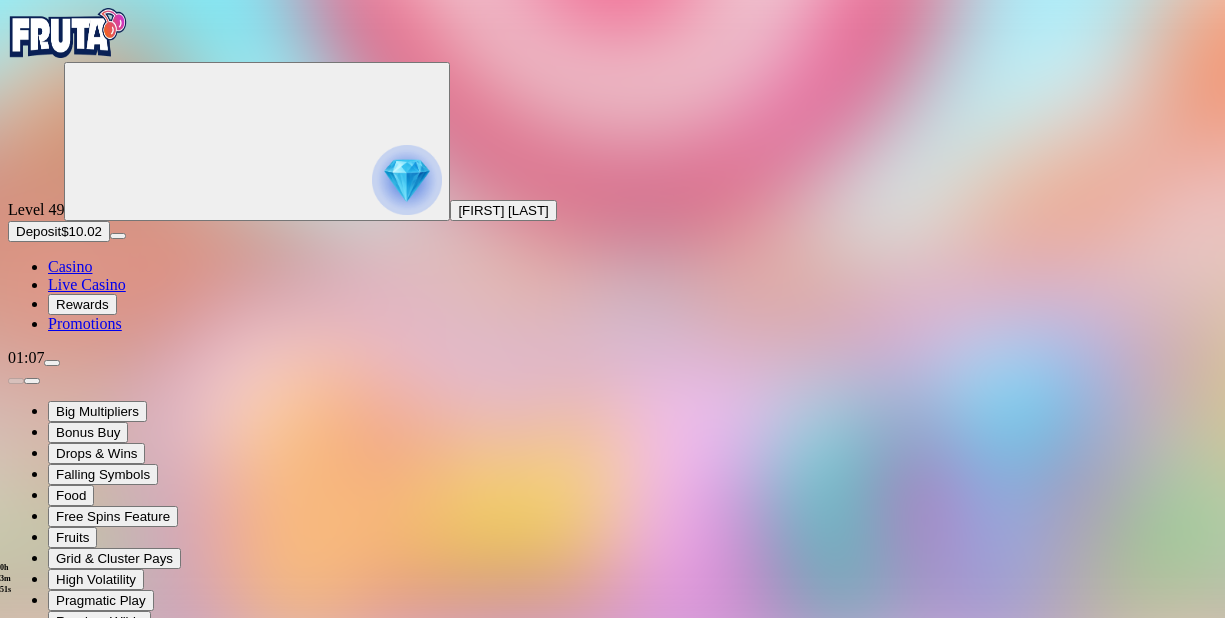 type on "***" 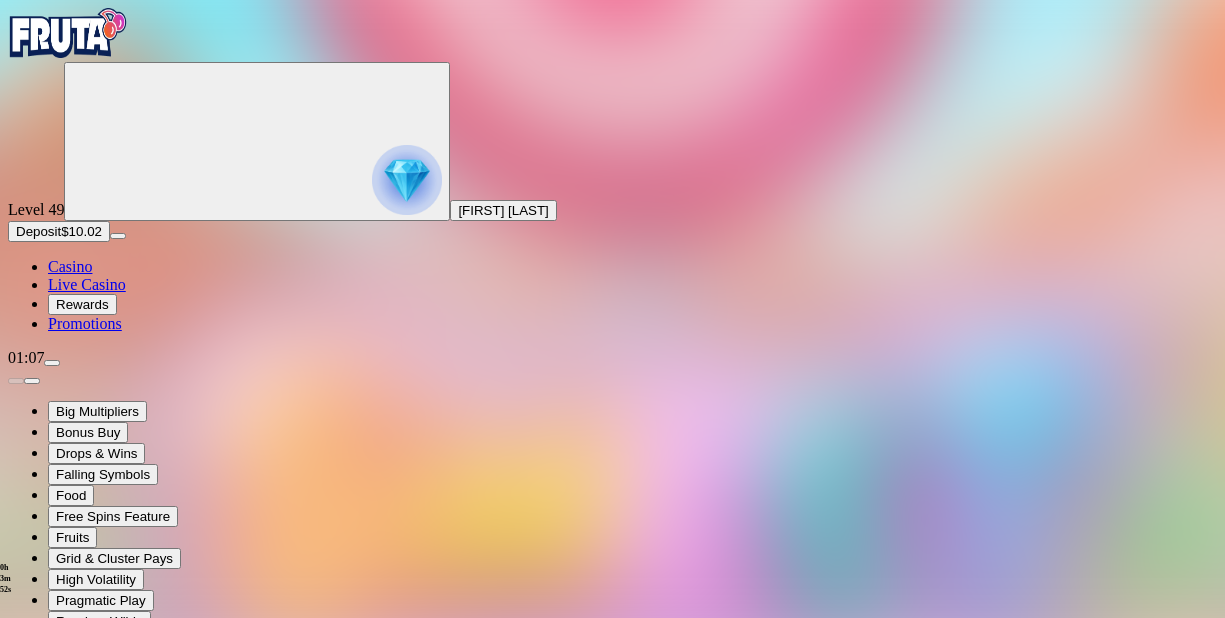 click on "Deposit" at bounding box center (38, 822) 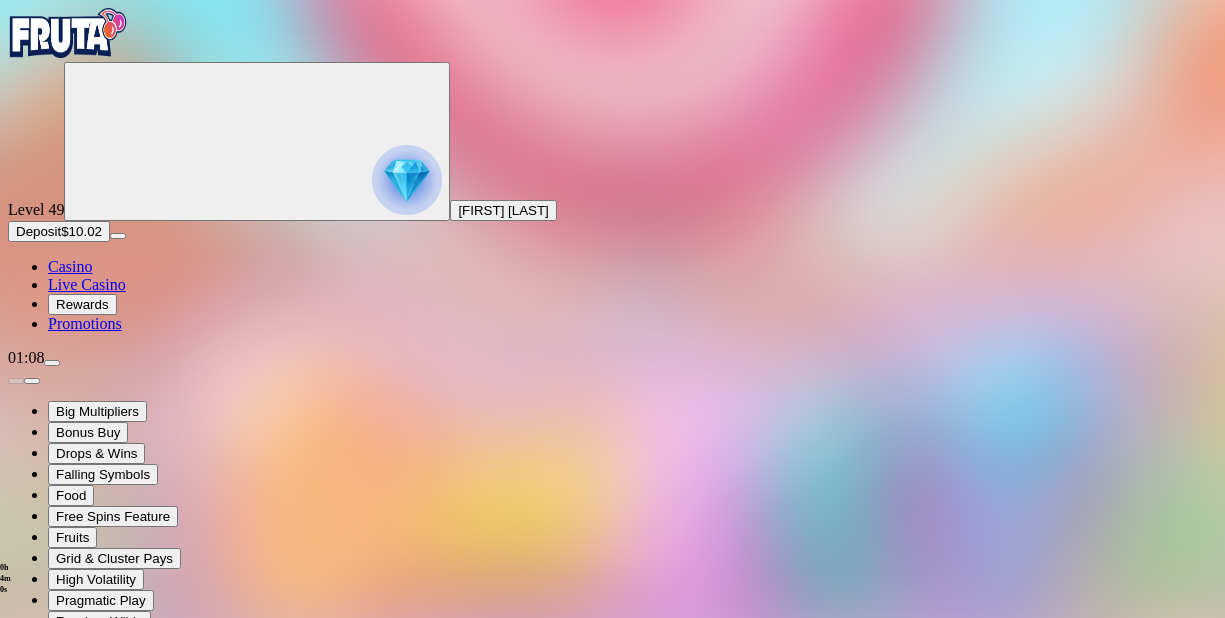 click on "Deposit $10.02" at bounding box center [59, 231] 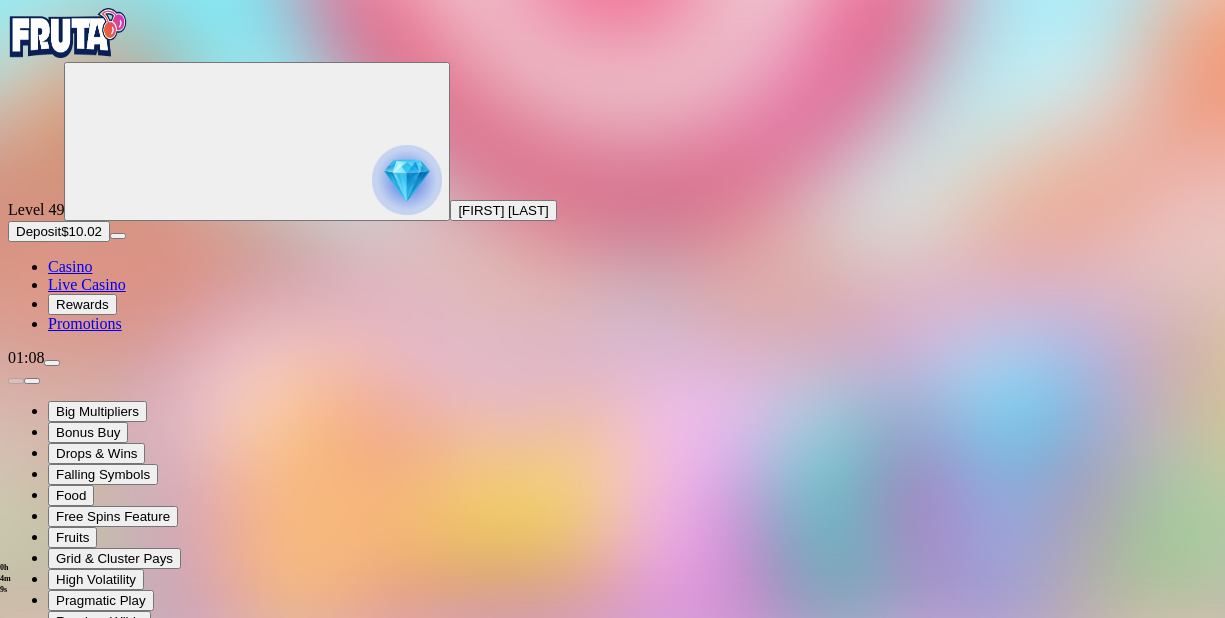 drag, startPoint x: 133, startPoint y: 358, endPoint x: 213, endPoint y: 410, distance: 95.41489 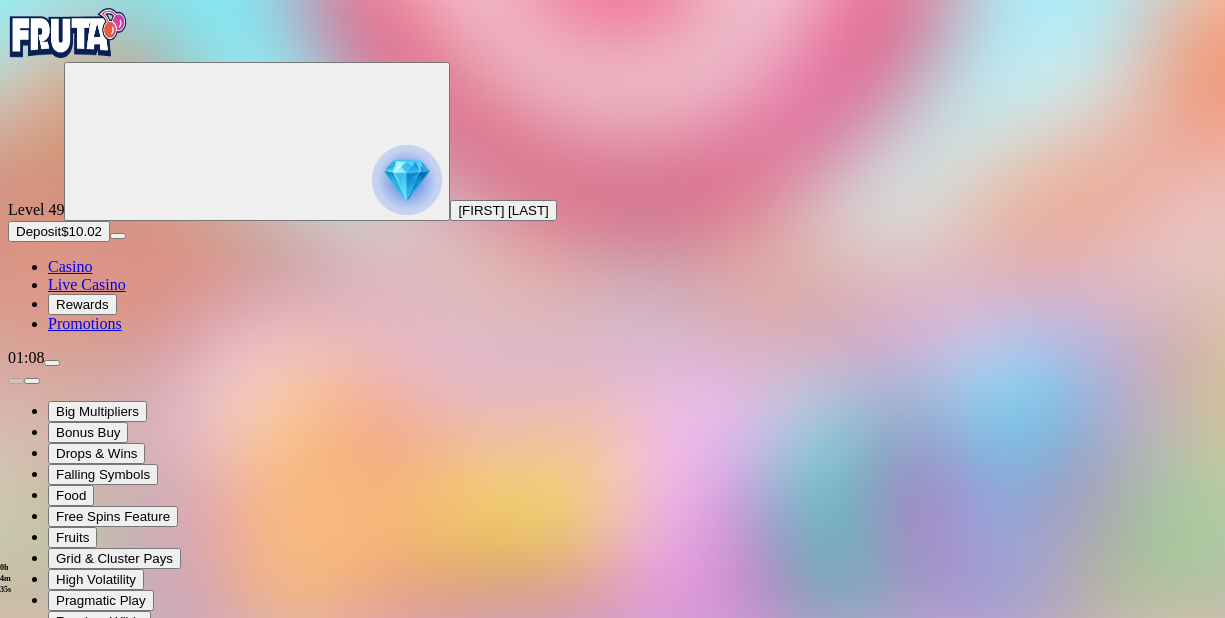 scroll, scrollTop: 0, scrollLeft: 0, axis: both 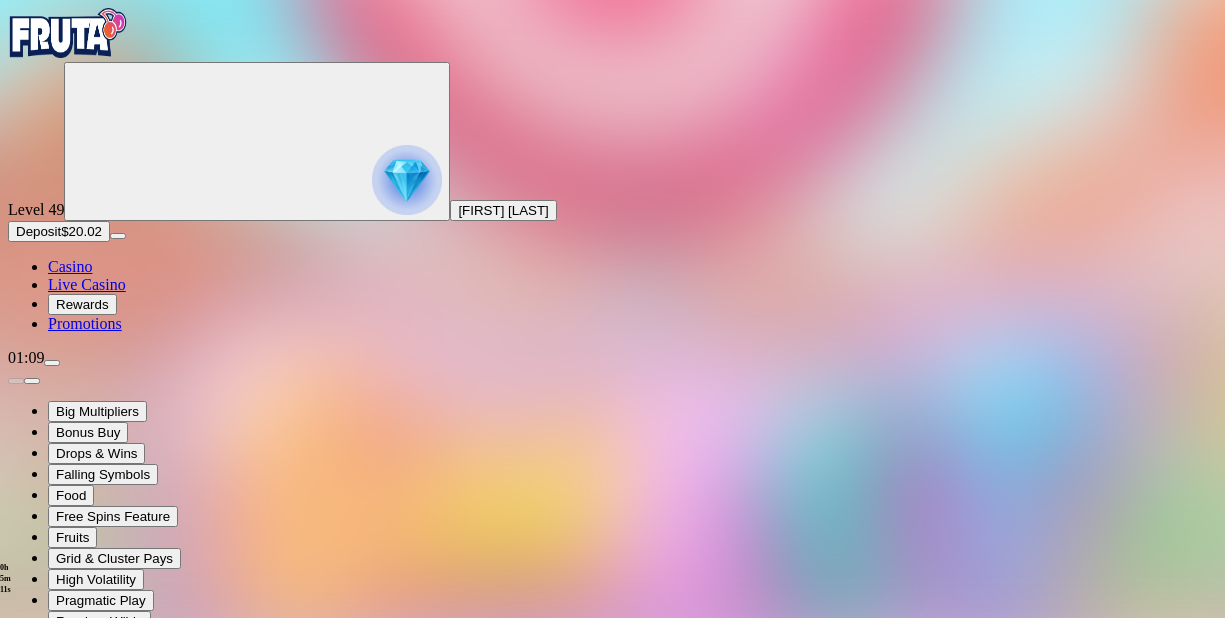 click at bounding box center (16, 1437) 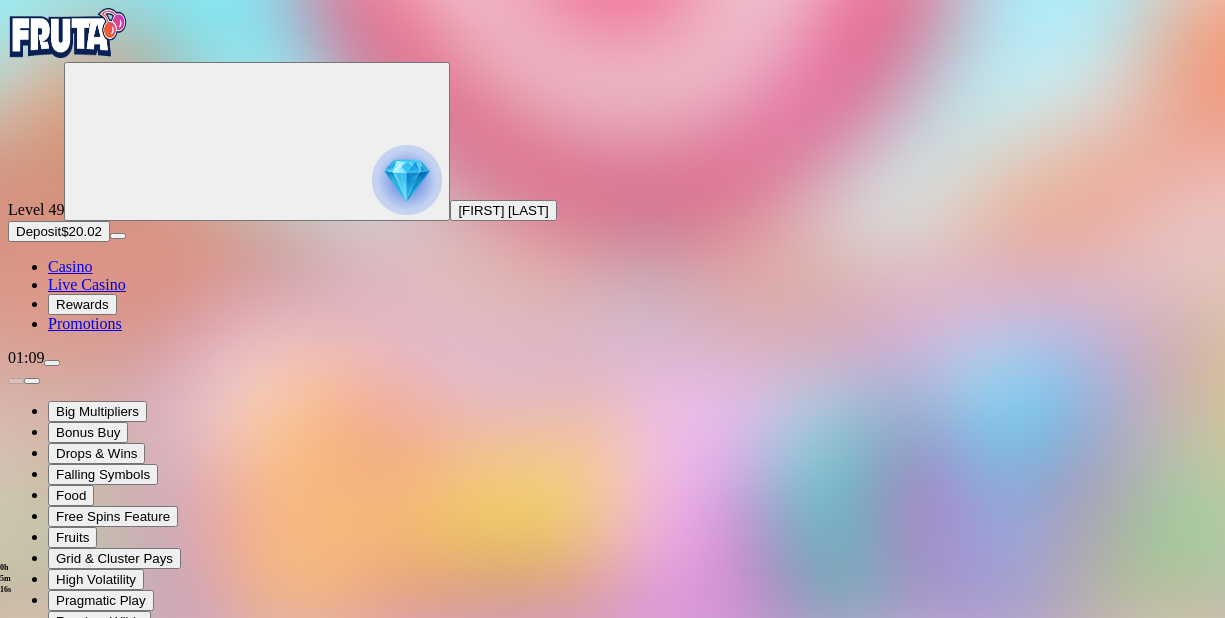 click at bounding box center (16, 1475) 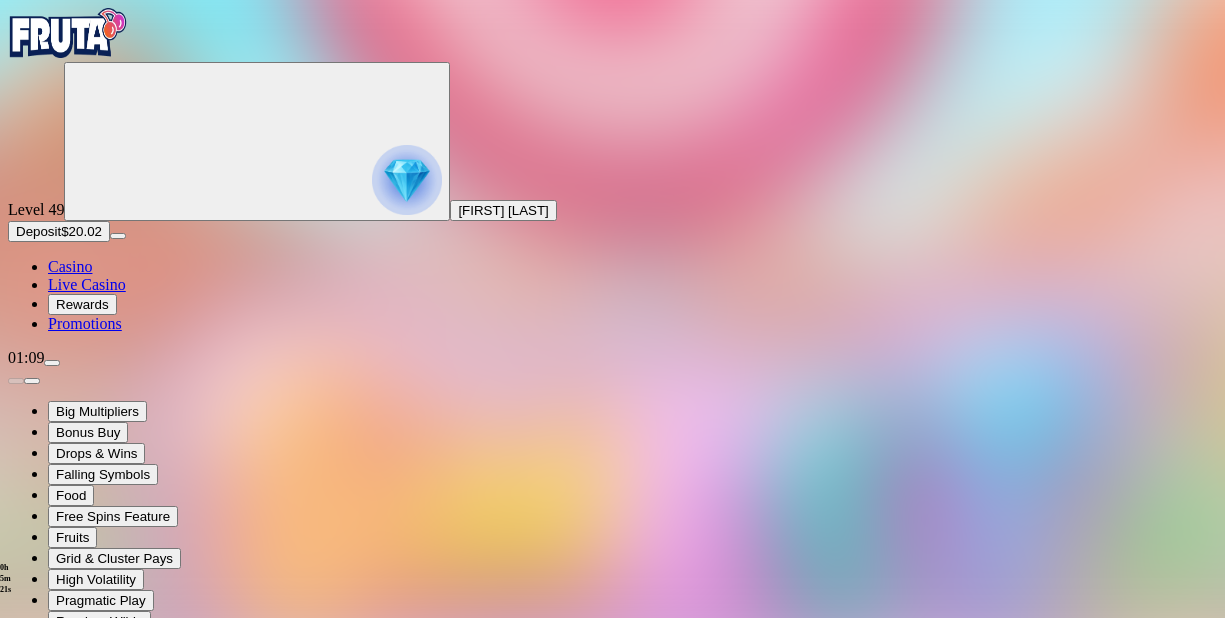 click at bounding box center [16, 1616] 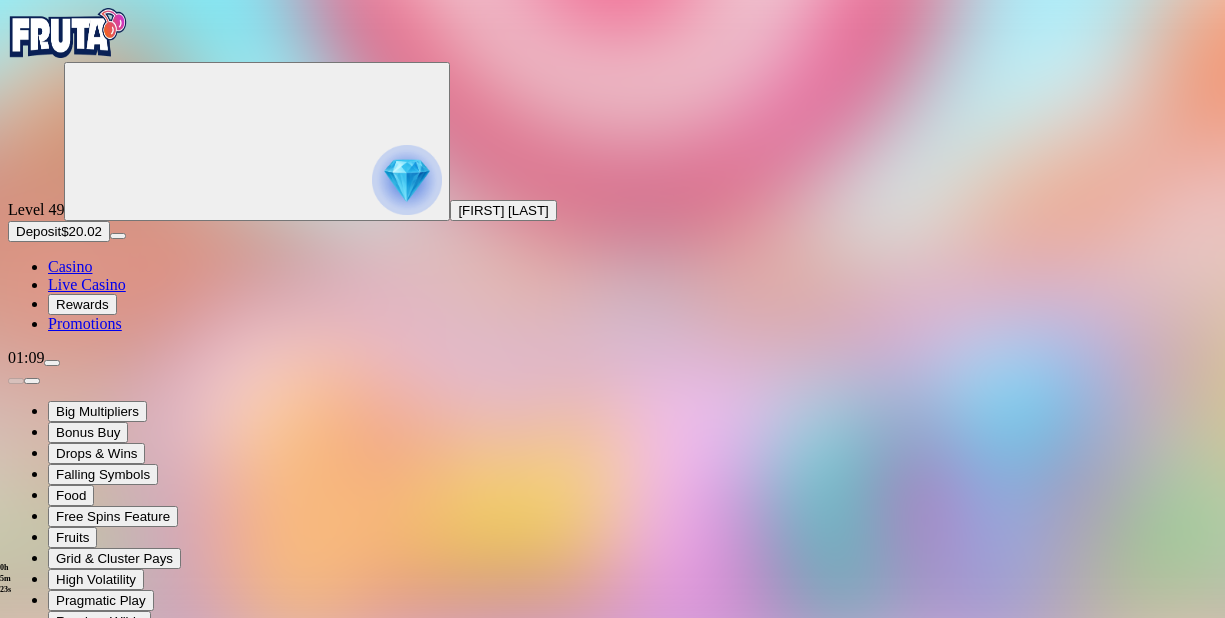click at bounding box center [16, 1616] 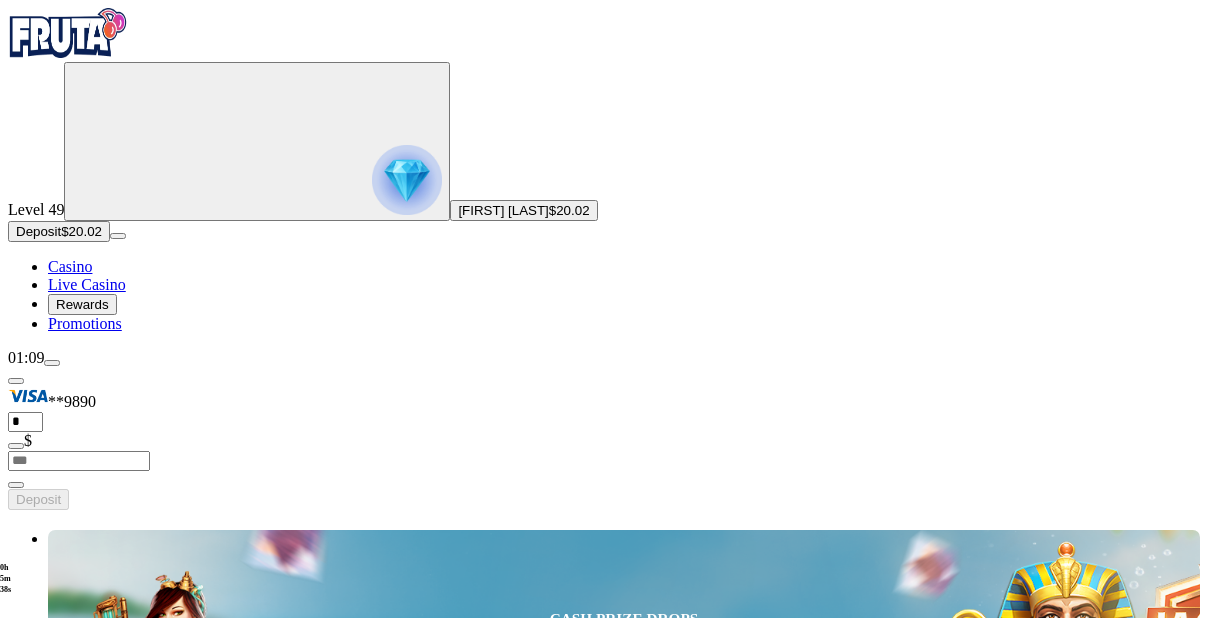 click at bounding box center (322, 17677) 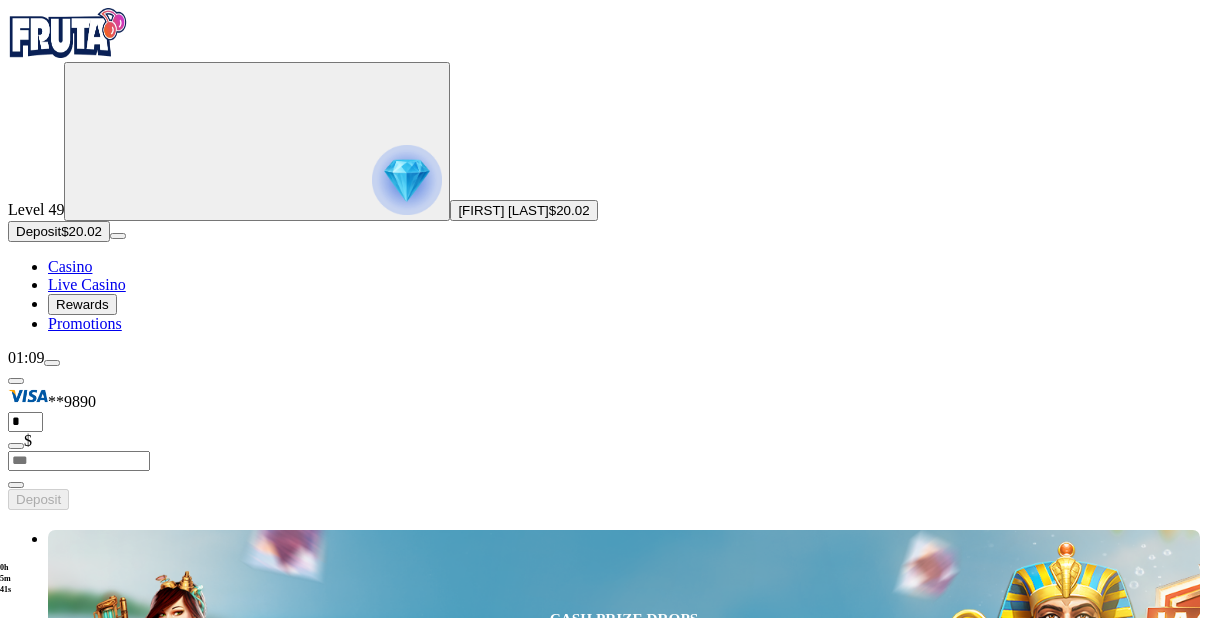 click on "Play Now" at bounding box center [80, 3008] 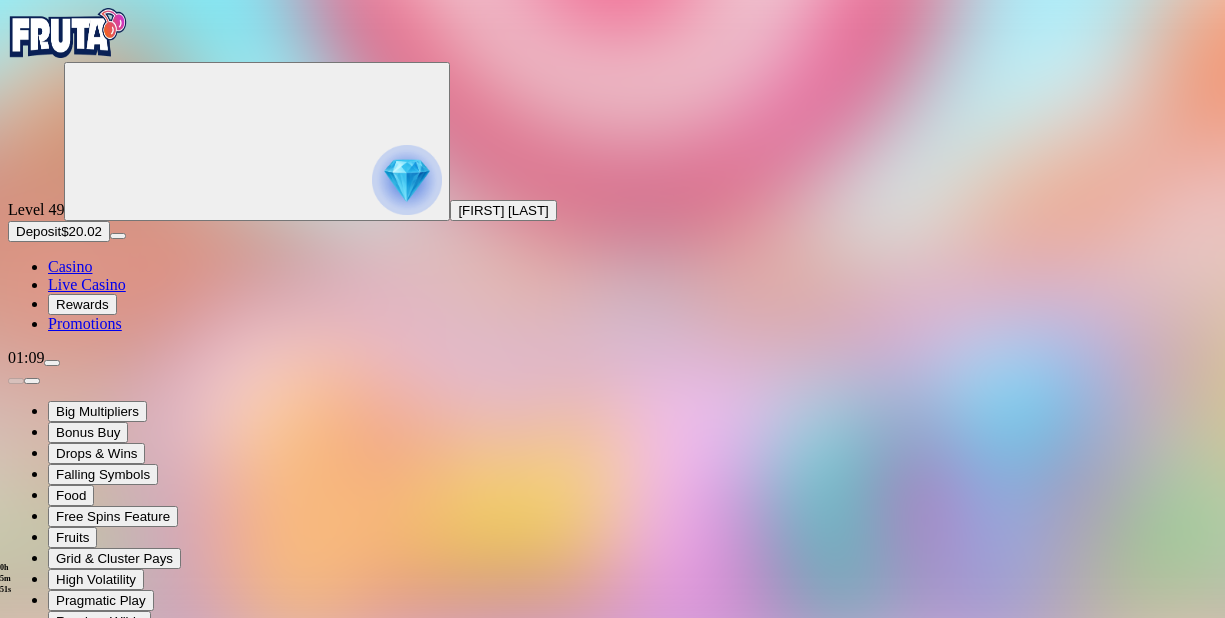 click at bounding box center [48, 1026] 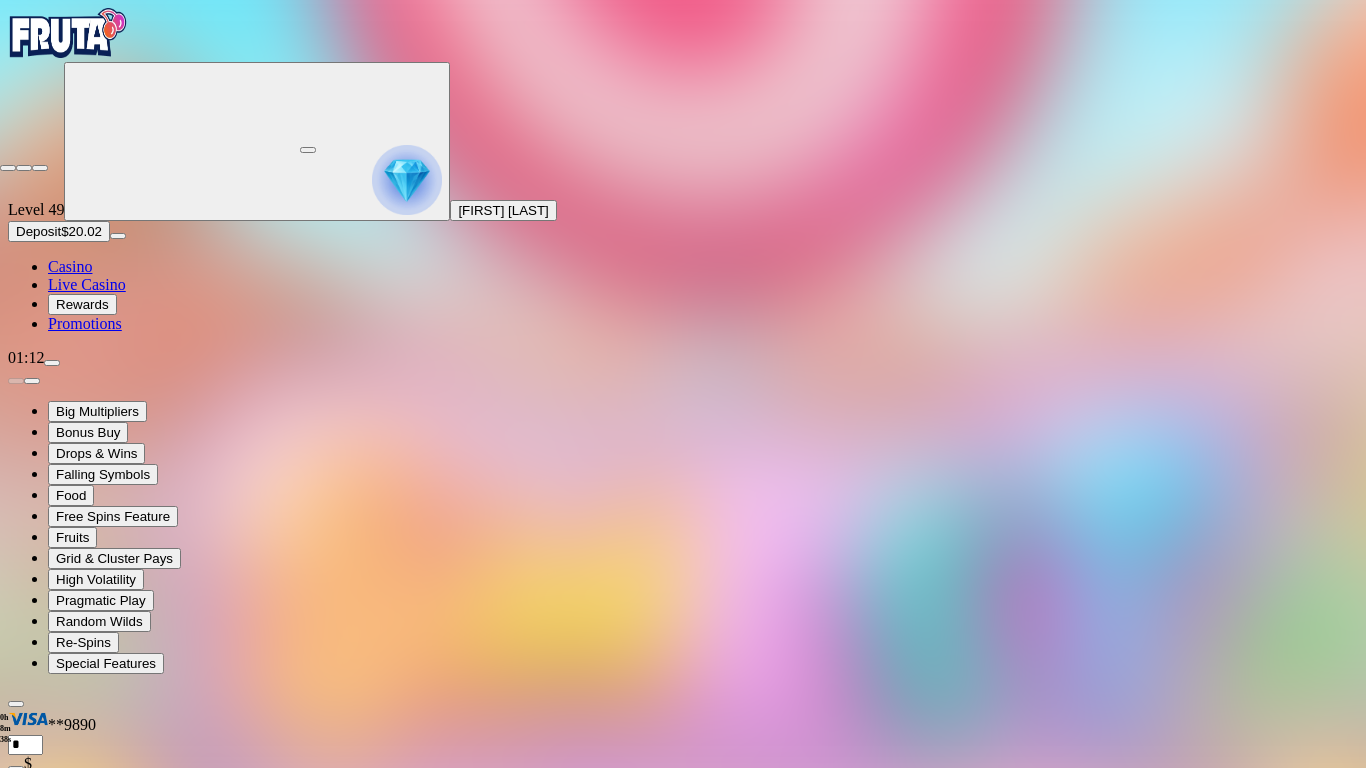 click at bounding box center [40, 168] 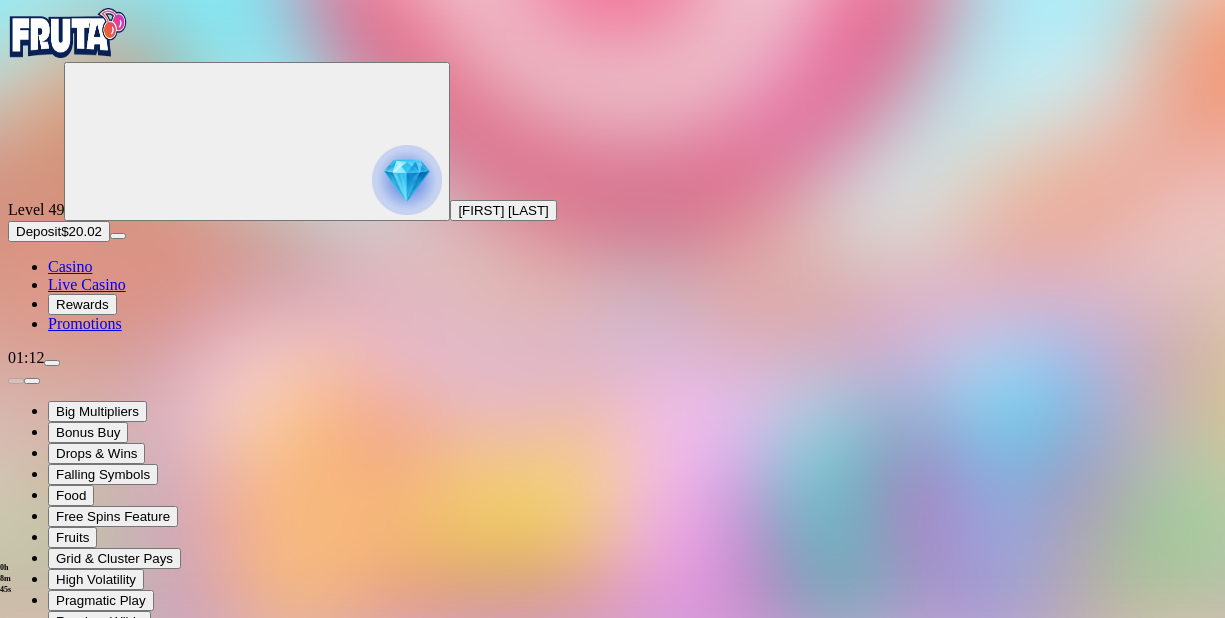 click on "Deposit" at bounding box center (38, 231) 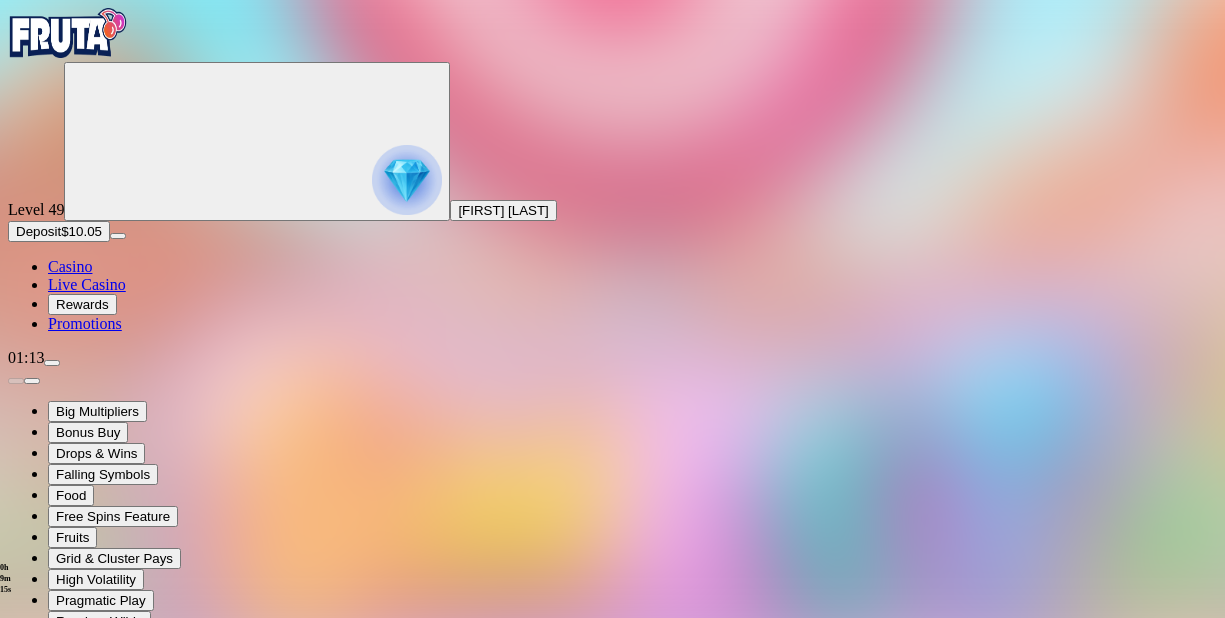 click at bounding box center (16, 932) 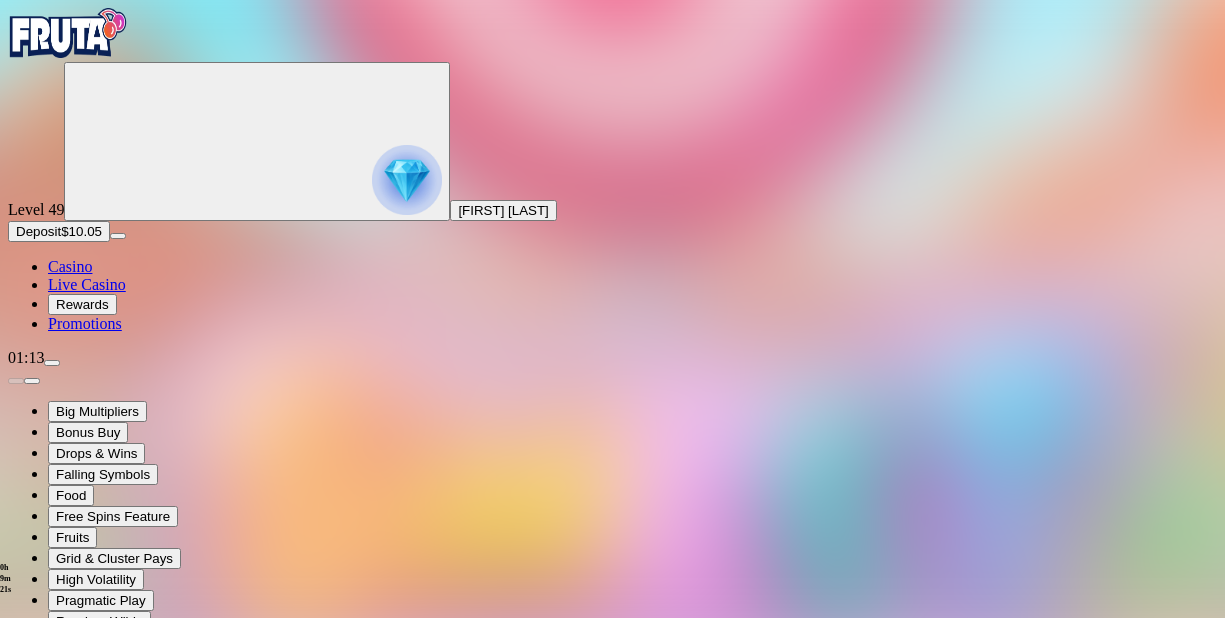 click at bounding box center [612, 931] 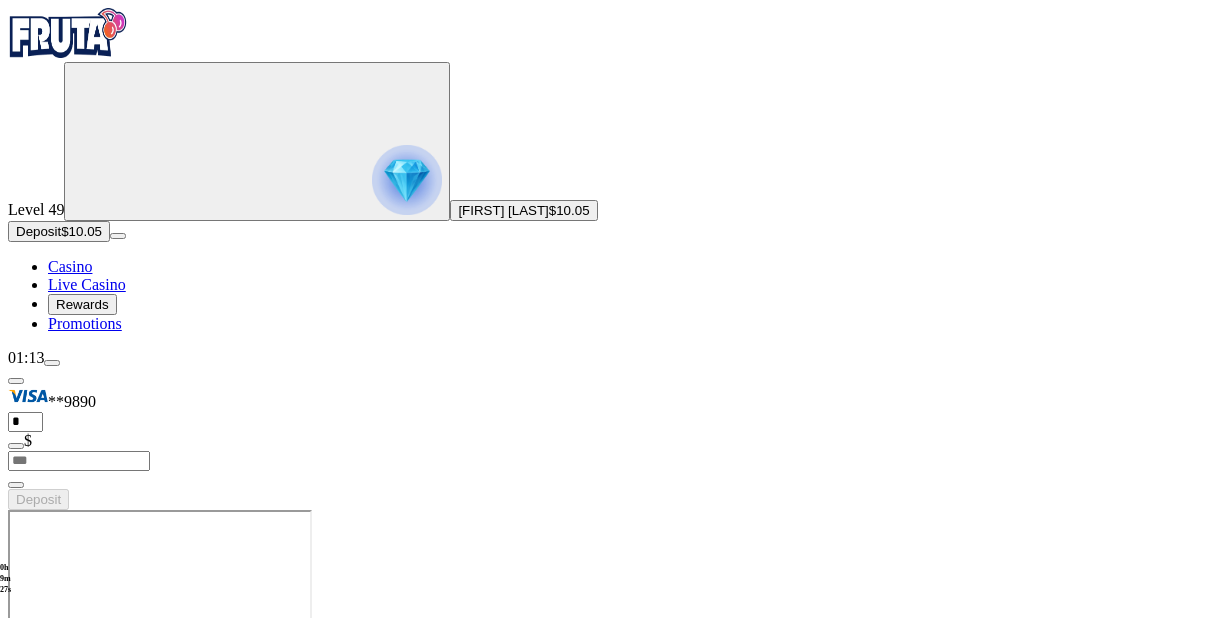 click on "Continue Playing Sweet Bonanza CASH PRIZE DROPS $3,000,000 in Jackpot Splash Play Now $100,000 WEEKLY LOOT 	LOOT LEGENDS Fight, Score, Cash out 10,000 winners every week! Play For Loot DROPS & WINS $3,800,000 in  monthly prizes Read more FRUIT UP PLAY, HAVE FUN, REAP THE REWARDS How it works Discover Slots Live Casino Jackpots Table Games All Games Last Played Play Now Agent Jane Blonde Returns Play Now Cash 'N Riches Megaways Play Now Cash 'N Riches WOWPOT! Megaways Play Now Iron Bank Play Now John Hunter and the Book of Tut Play Now Sweet Bonanza Play Now Wolf Power: Hold & Win Play Now The Finer Reels of Life Wowpot Play Now Sweet Bonanza 1000 Play Now Monkey Bonanza Play Now Templar Tumble Dream Drop Popular View All Play Now Gates of Olympus Super Scatter  Play Now Rad Maxx Play Now Cherry Pop Play Now Thor’s Rage Play Now Sweet Bonanza 1000 Play Now Gold Blitz Ultimate Play Now Energy Coins: Hold and Win Play Now Amazing Link Zeus Play Now Big Bass Bonanza Play Now 3 Chillies and Joker: Hold and Win ." at bounding box center (612, 9196) 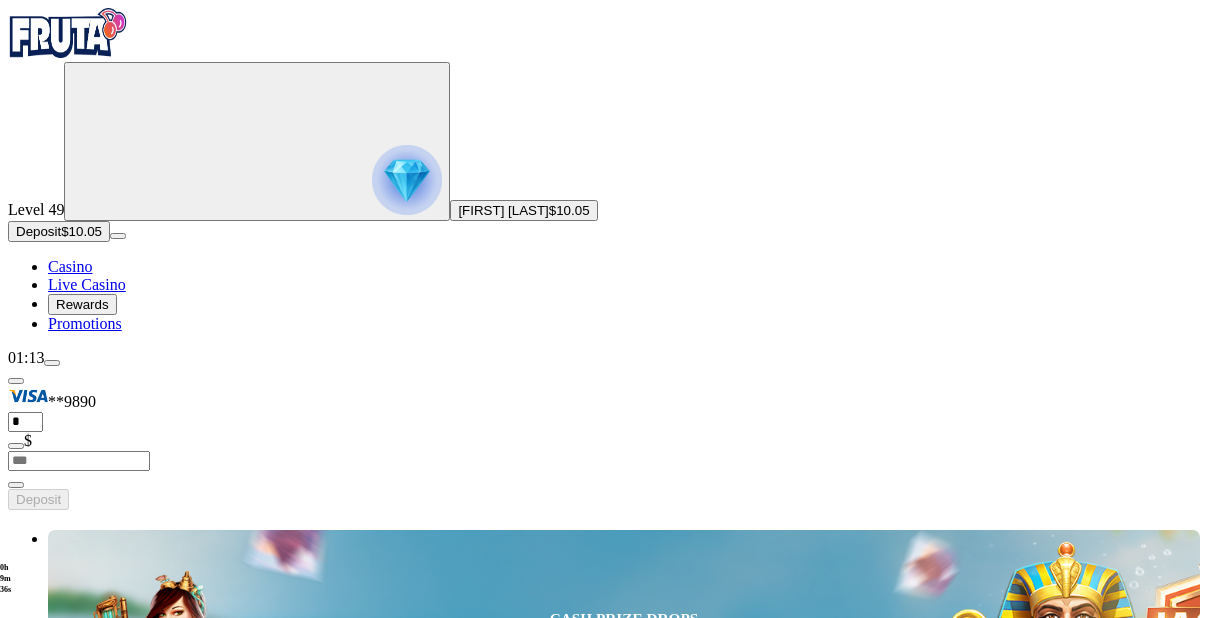 click on "Play Now" at bounding box center [80, 3008] 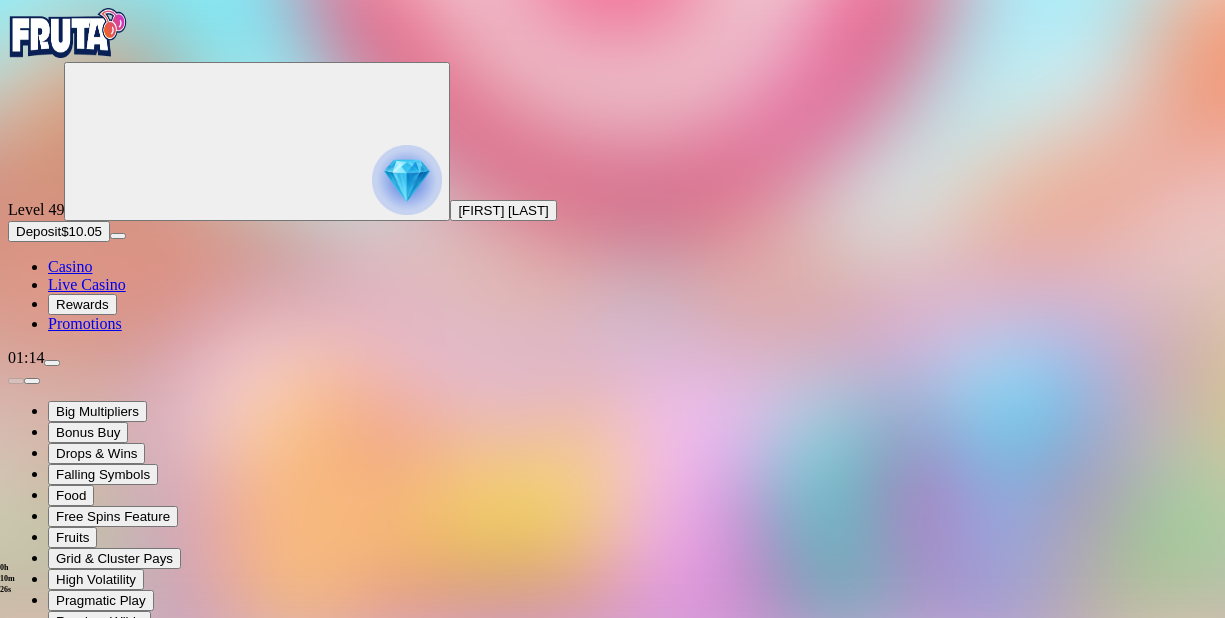 click at bounding box center (48, 1026) 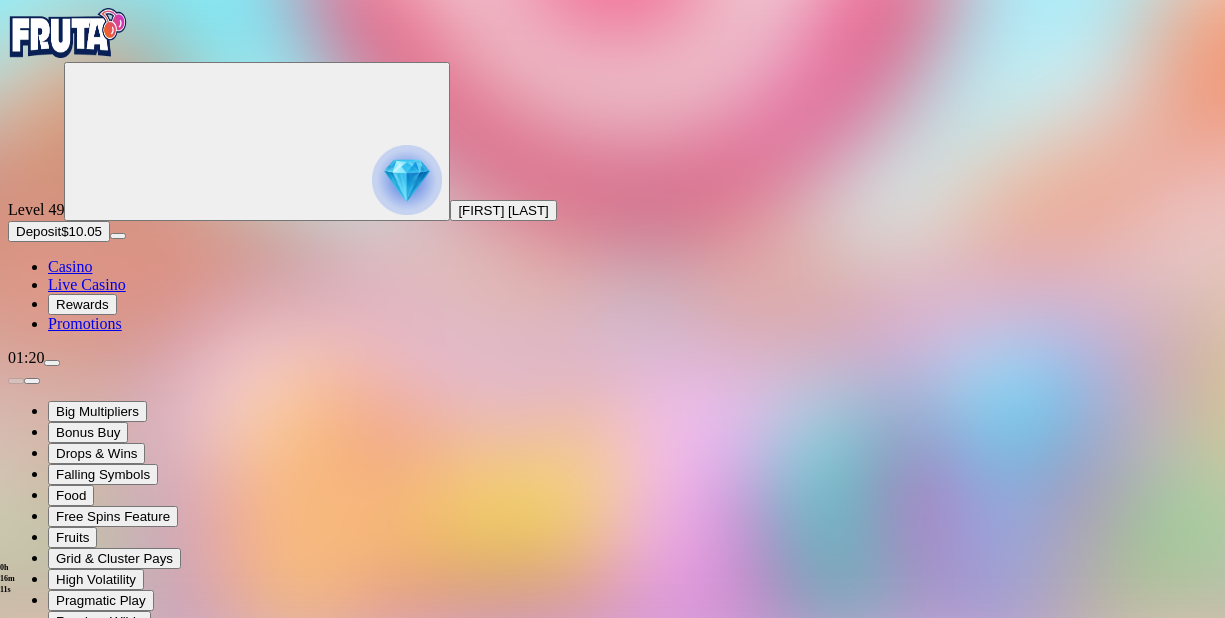 click at bounding box center (407, 180) 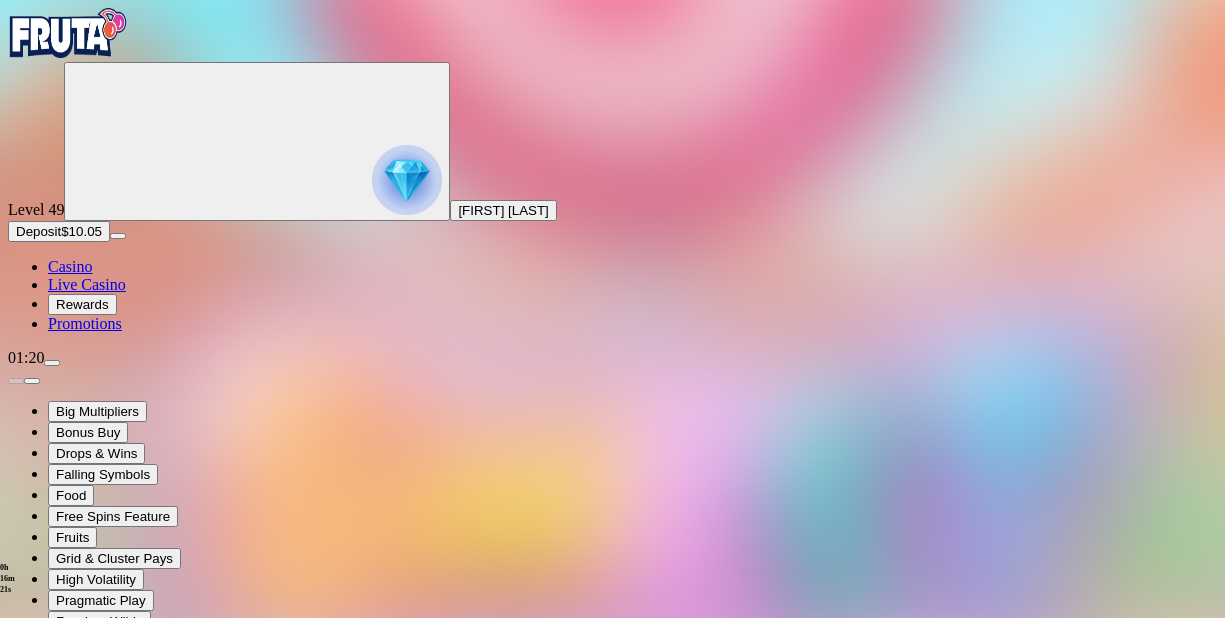 click at bounding box center [52, 363] 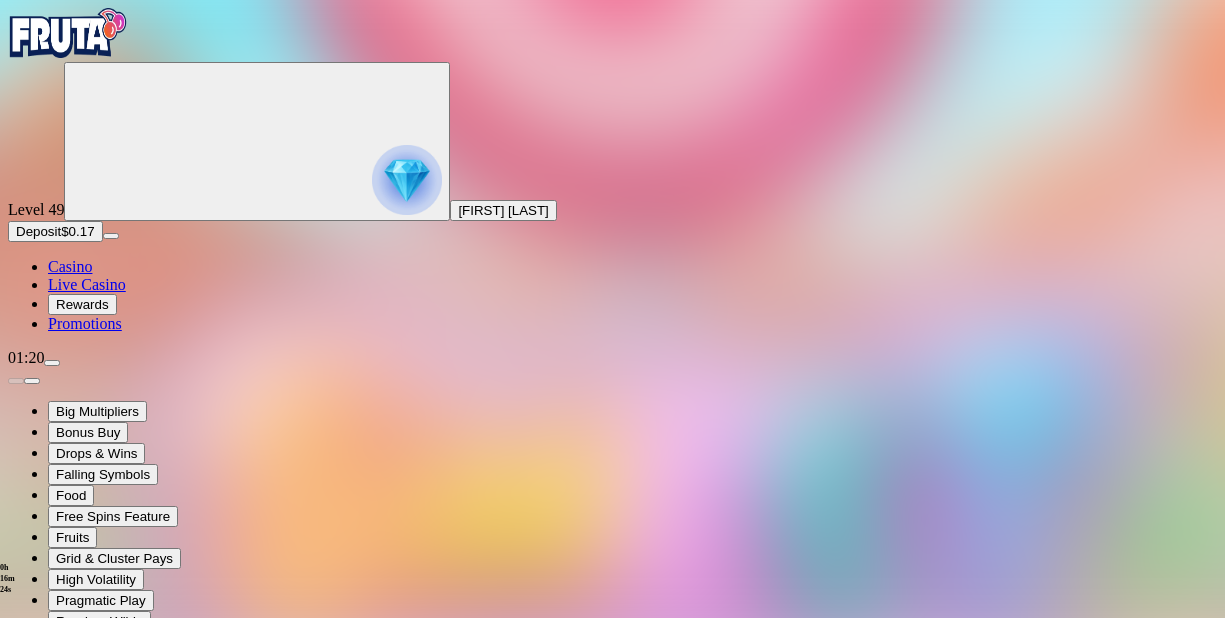 click at bounding box center [56, 1304] 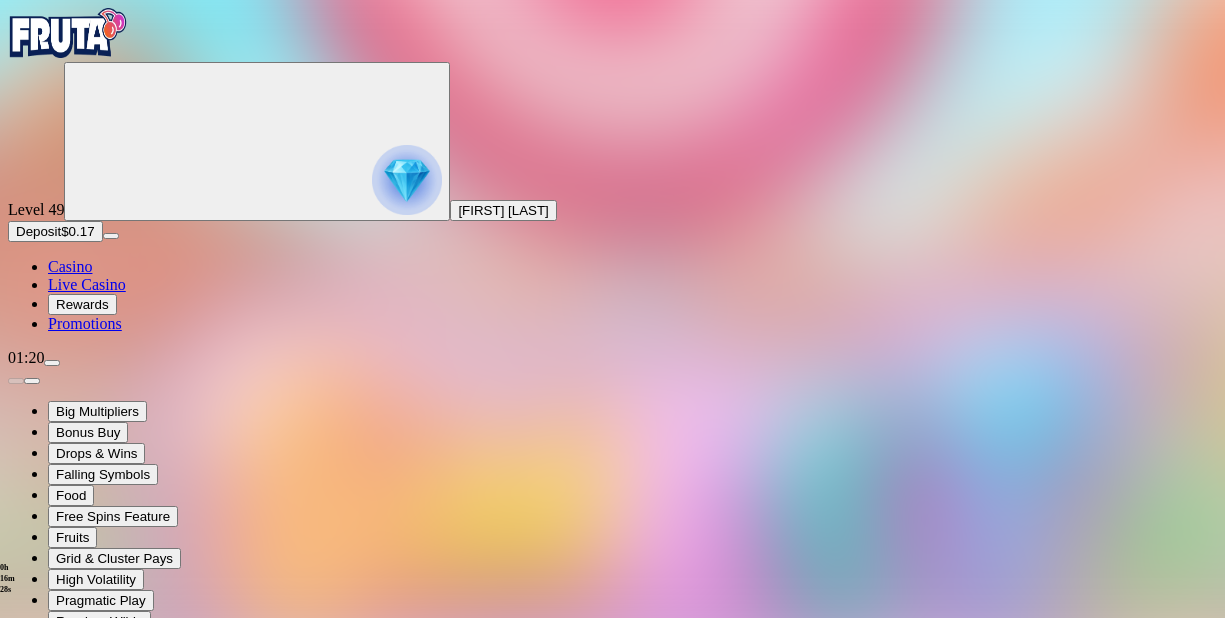 scroll, scrollTop: 0, scrollLeft: 0, axis: both 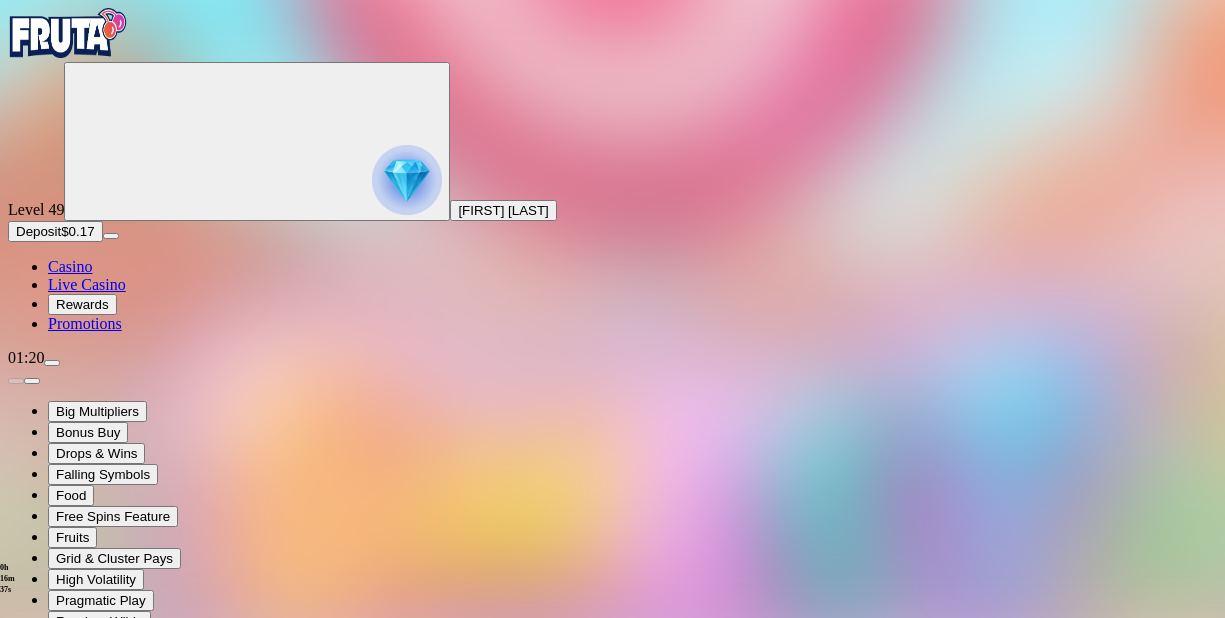 click on "🎁 Bonus & promotions" at bounding box center (58, 2203) 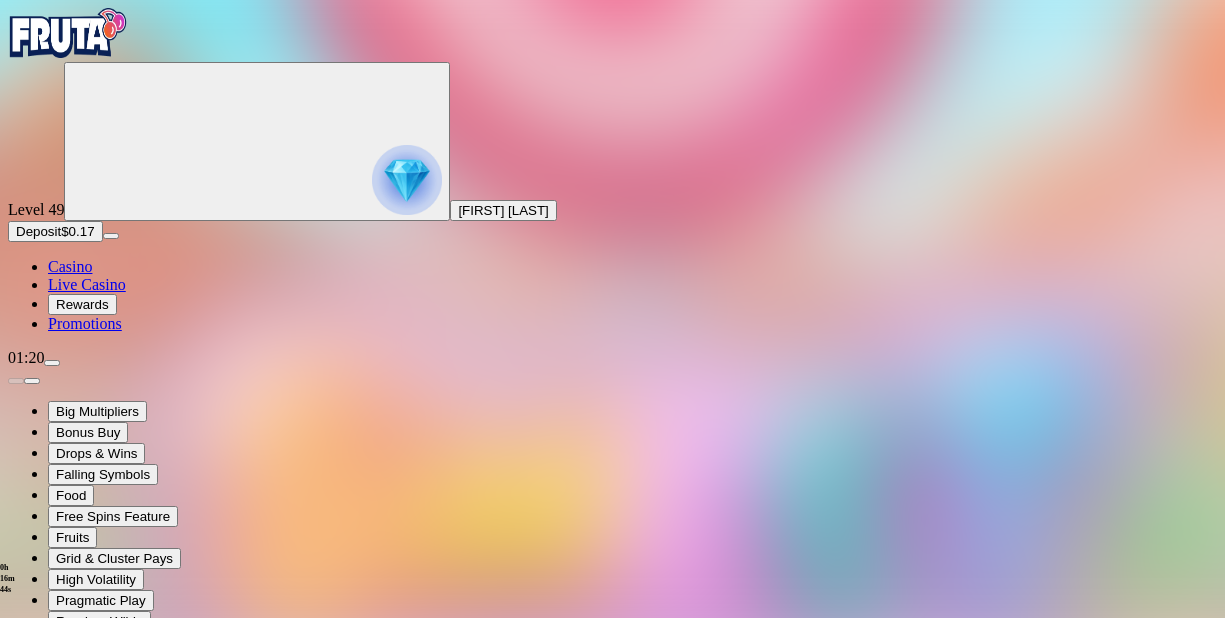 scroll, scrollTop: 17, scrollLeft: 0, axis: vertical 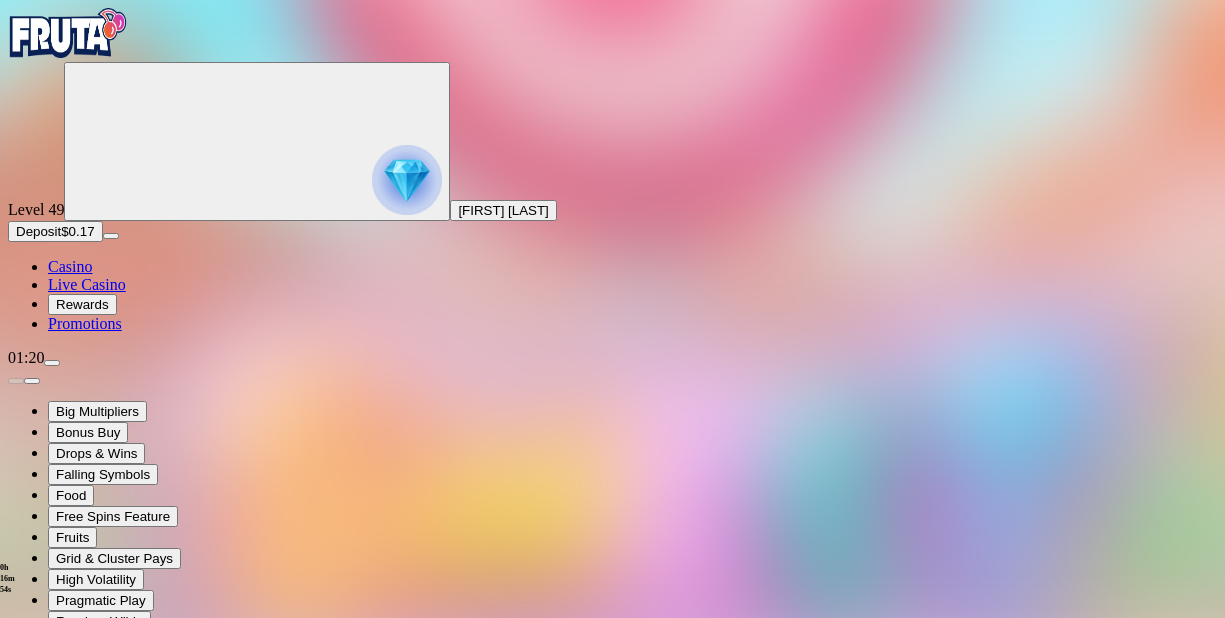 click on "💛 Some other offer" at bounding box center [205, 2285] 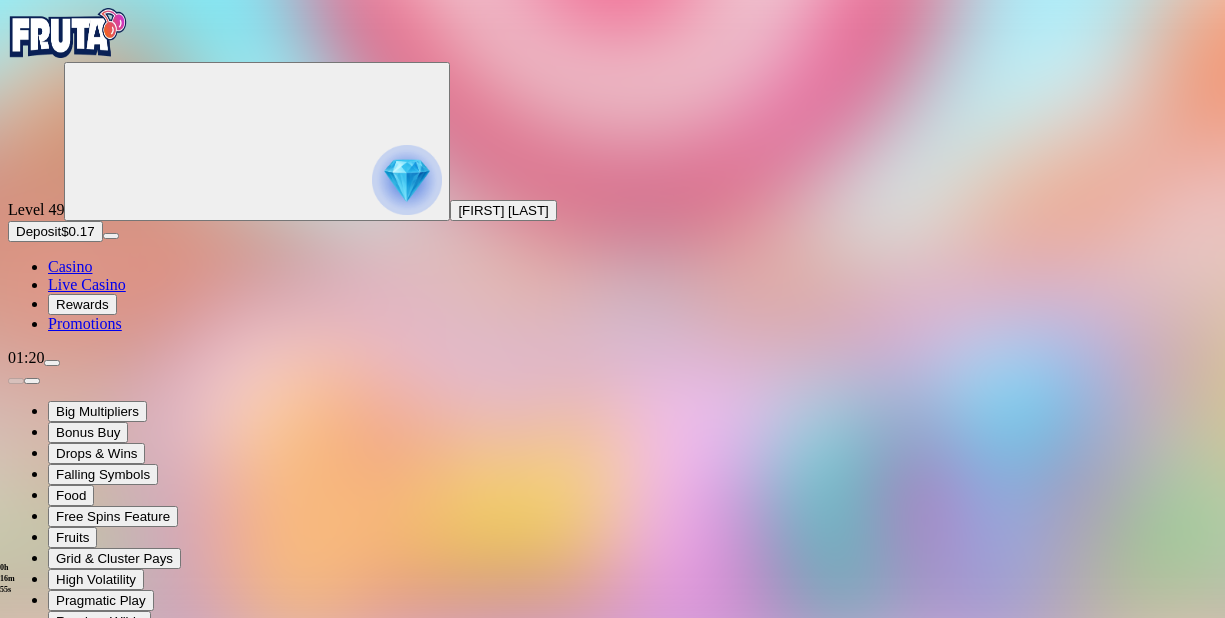 scroll, scrollTop: 142, scrollLeft: 0, axis: vertical 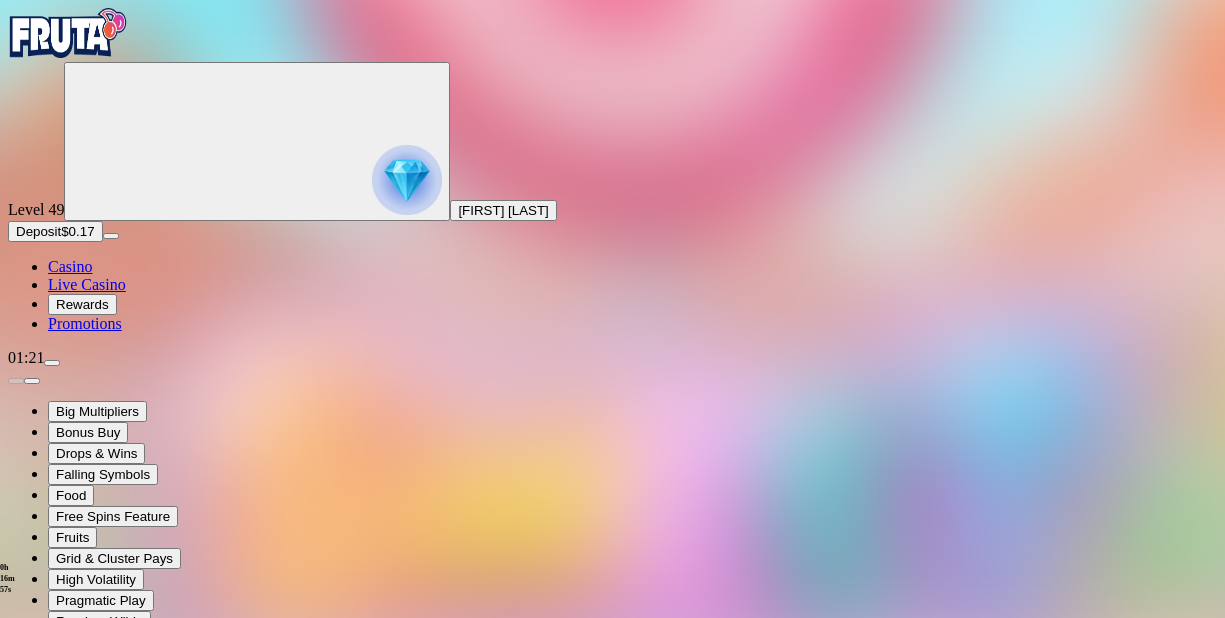 click at bounding box center [158, 1853] 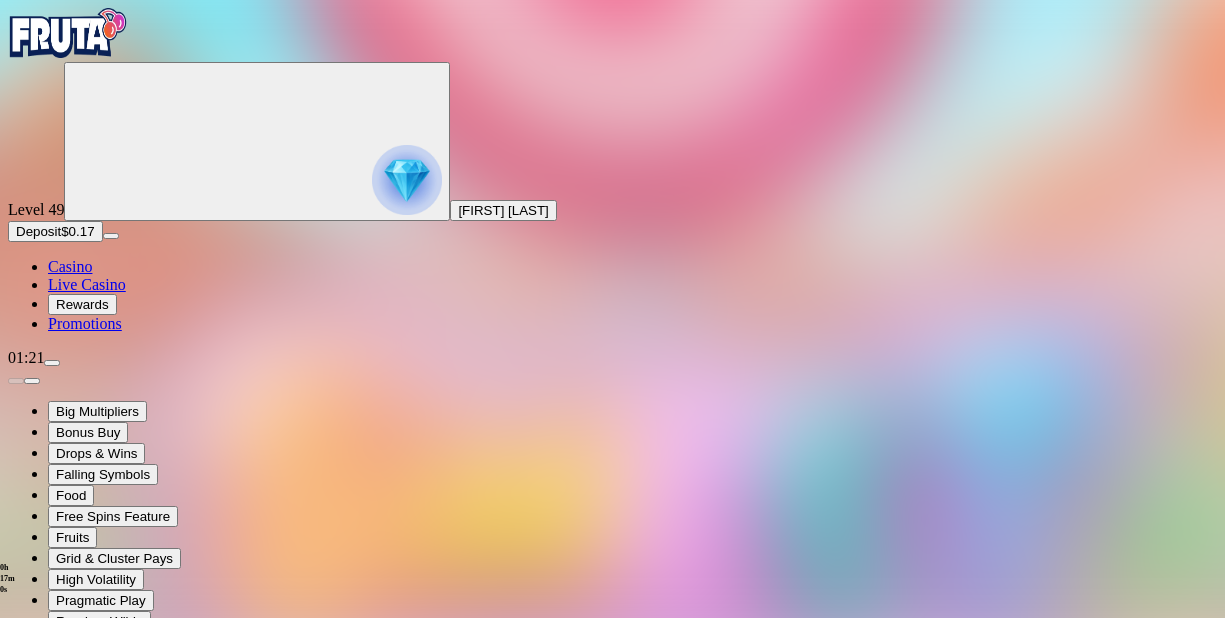 scroll, scrollTop: 228, scrollLeft: 0, axis: vertical 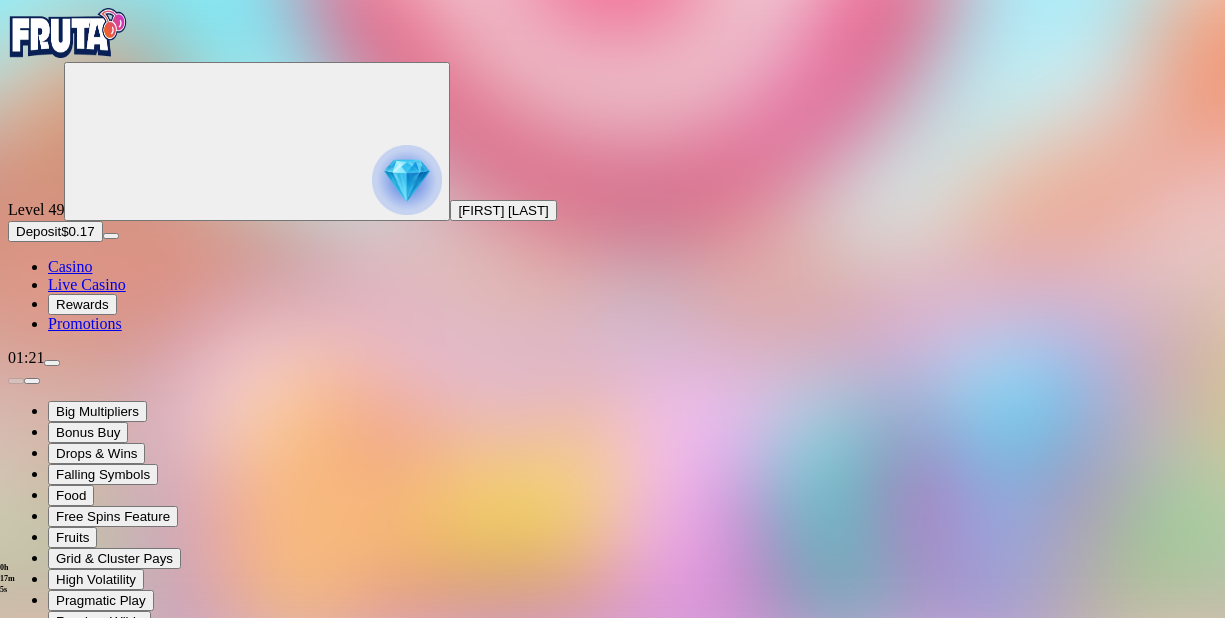 click at bounding box center (158, 1820) 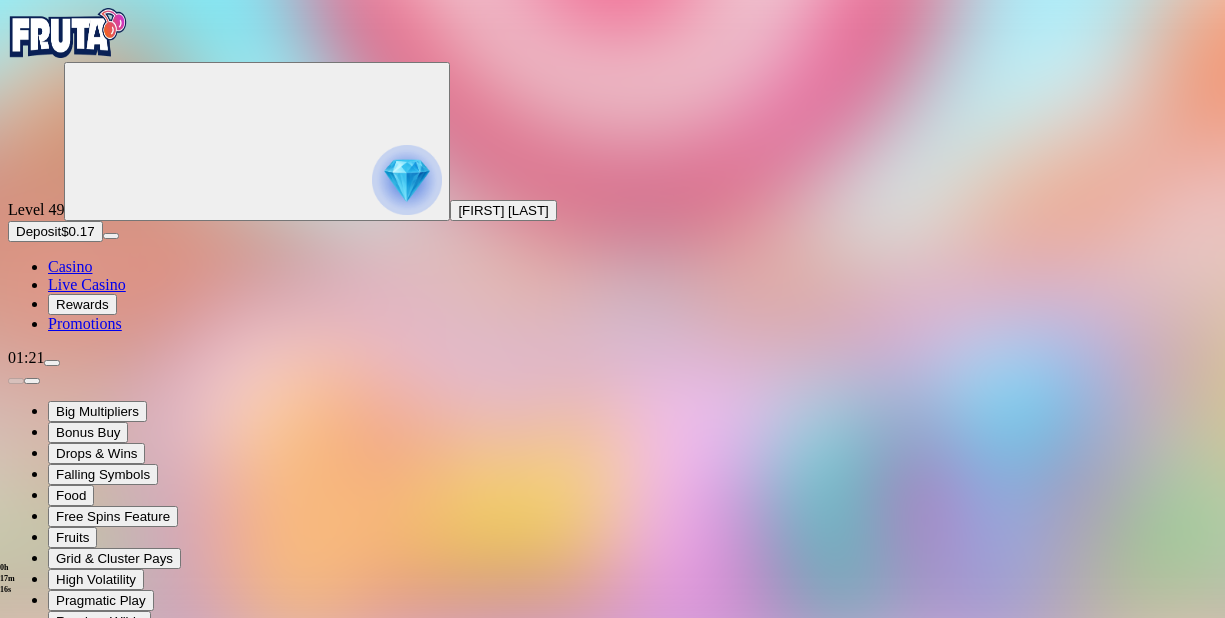 type on "****" 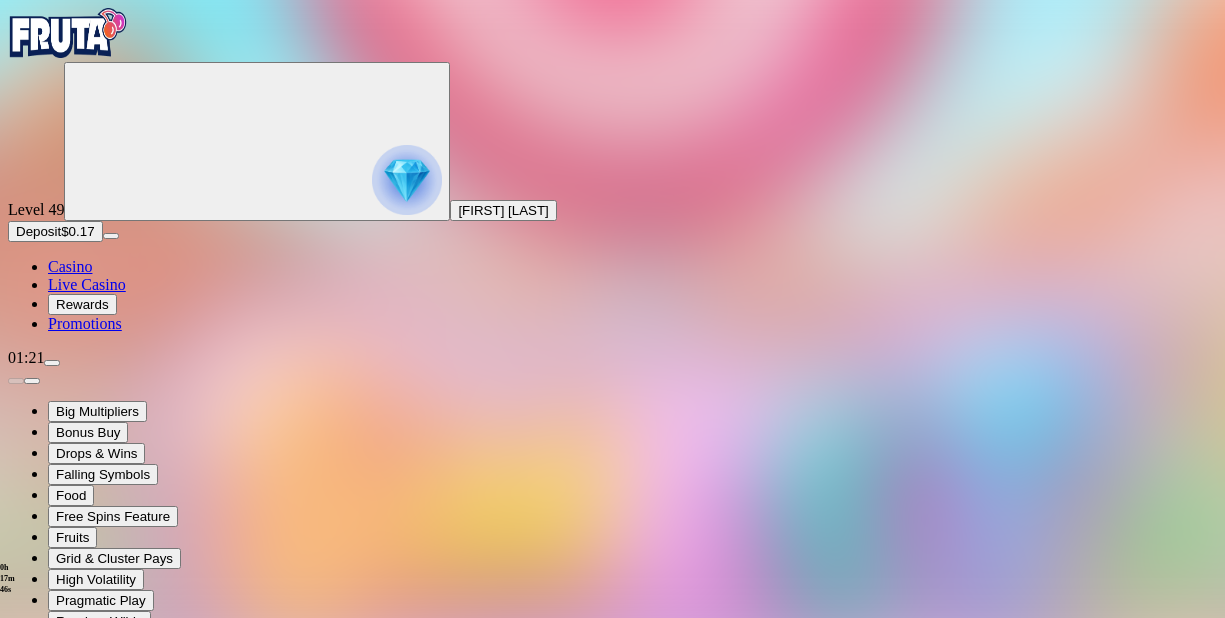 scroll, scrollTop: 446, scrollLeft: 0, axis: vertical 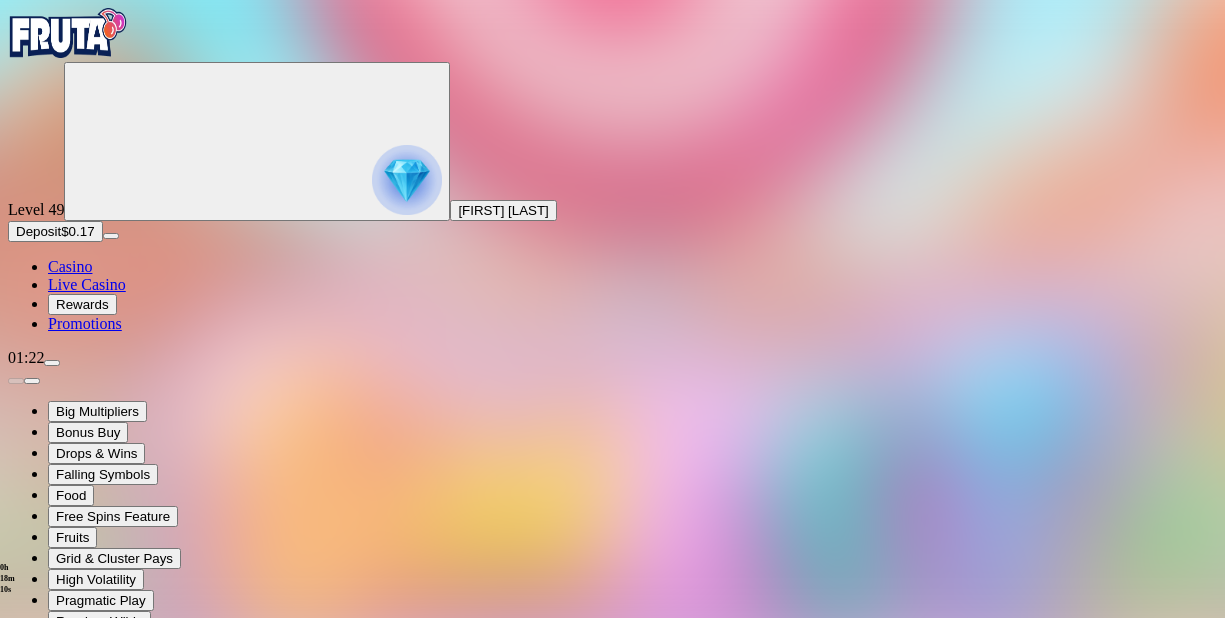 click at bounding box center (208, 1820) 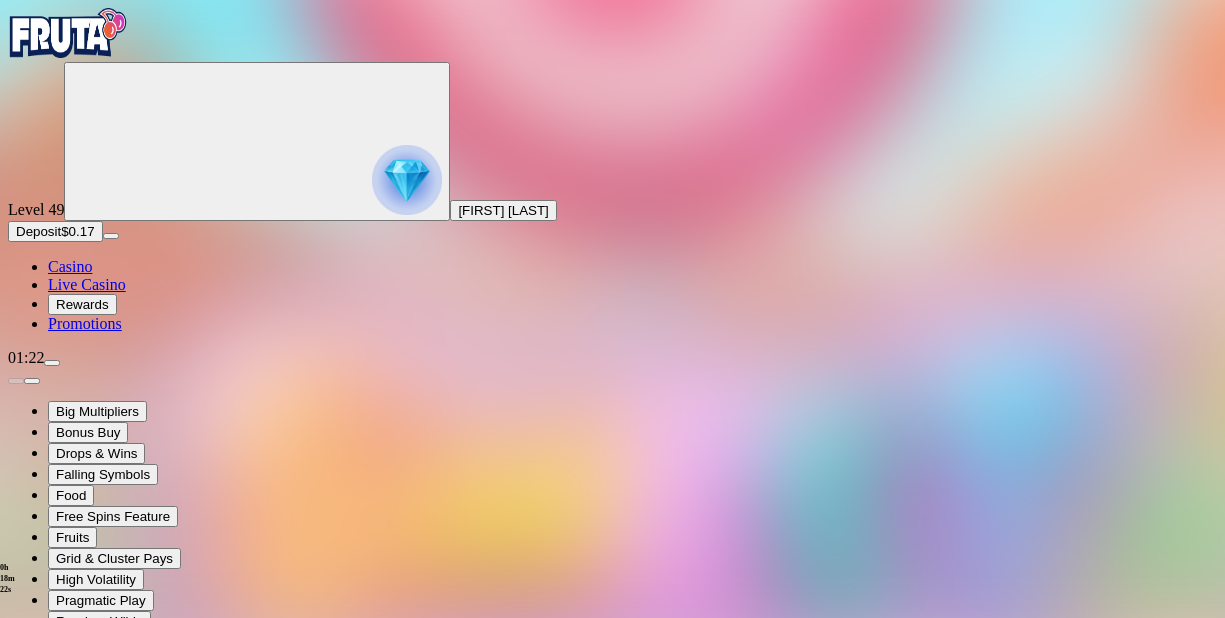 type on "**********" 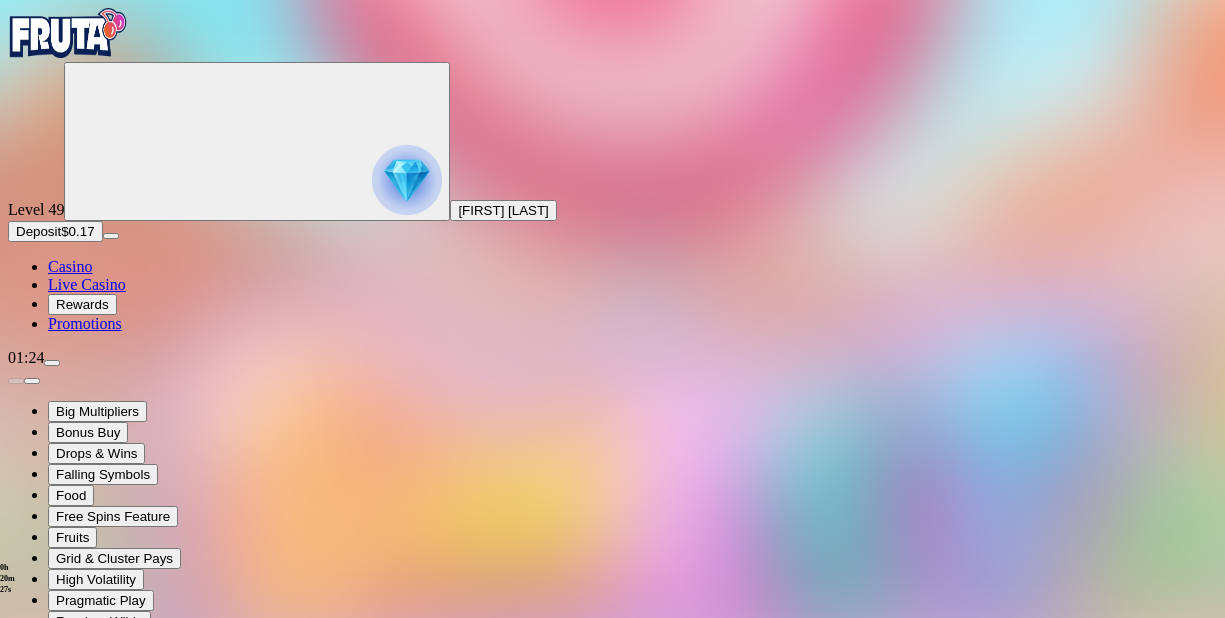scroll, scrollTop: 583, scrollLeft: 0, axis: vertical 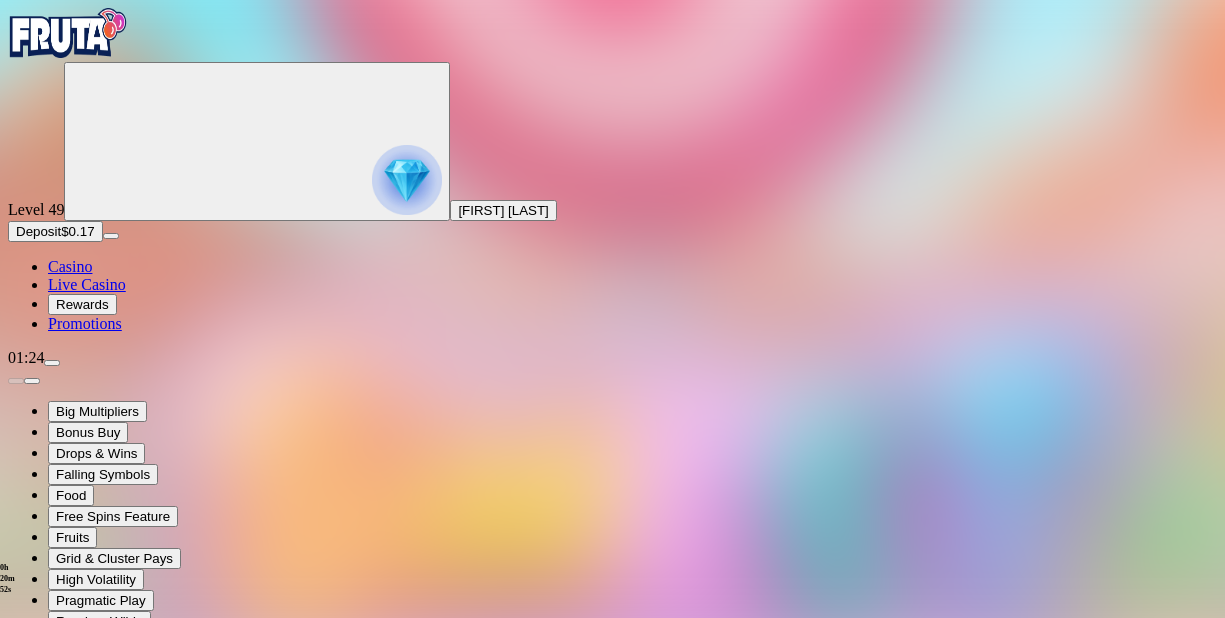 click at bounding box center (208, 1820) 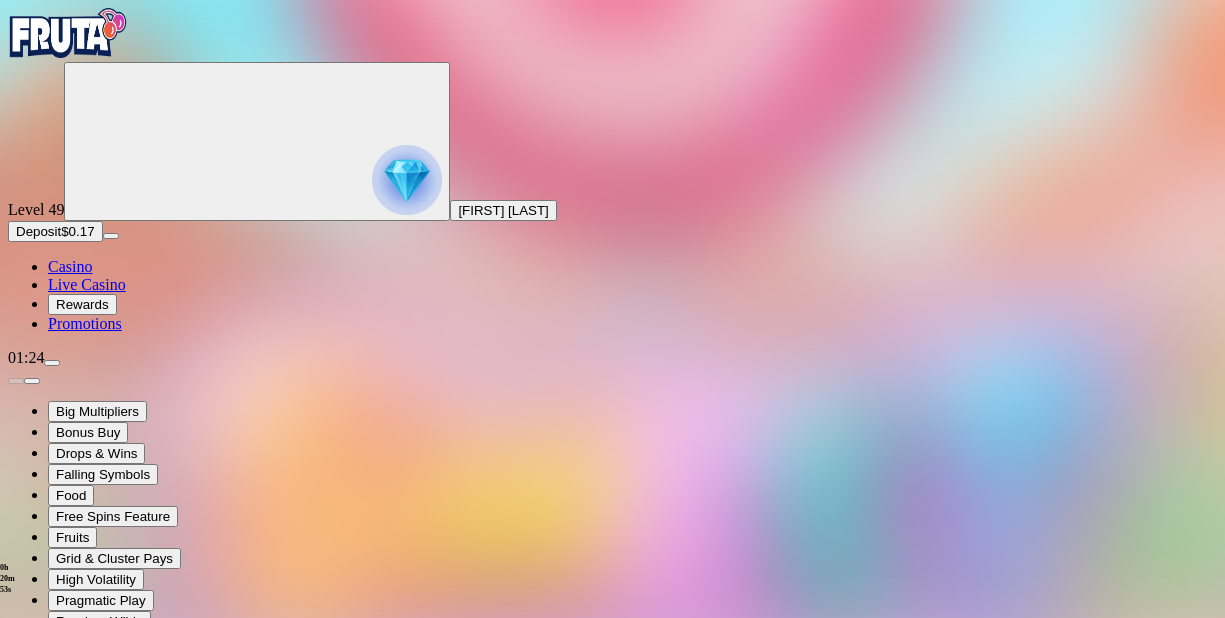 type on "**" 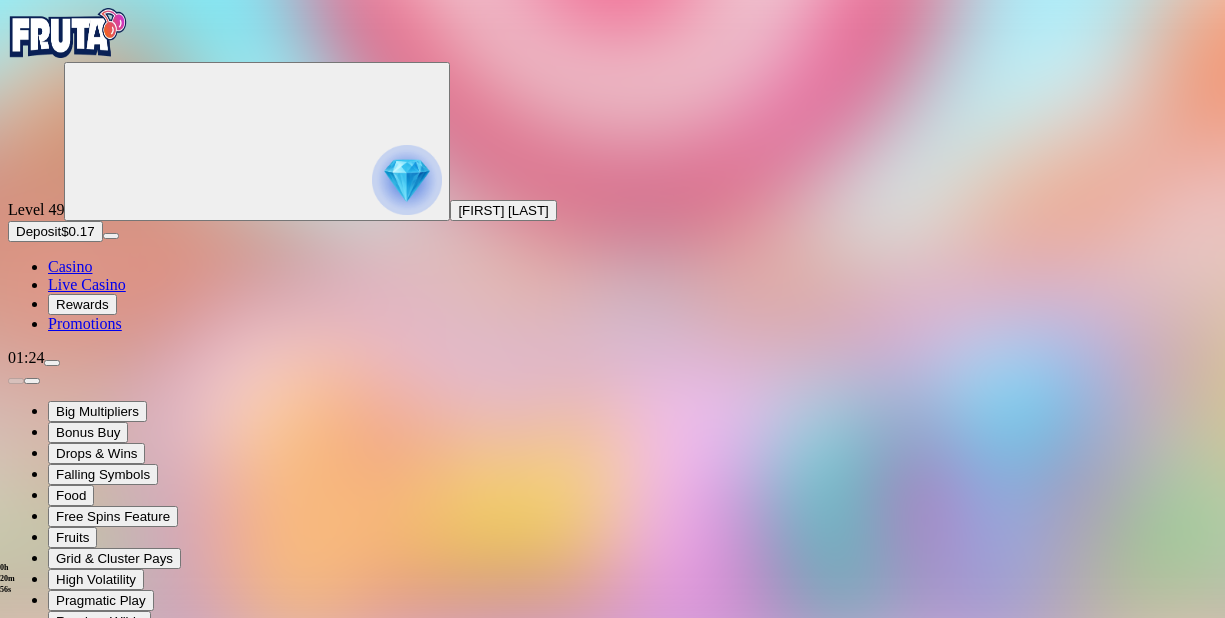 scroll, scrollTop: 645, scrollLeft: 0, axis: vertical 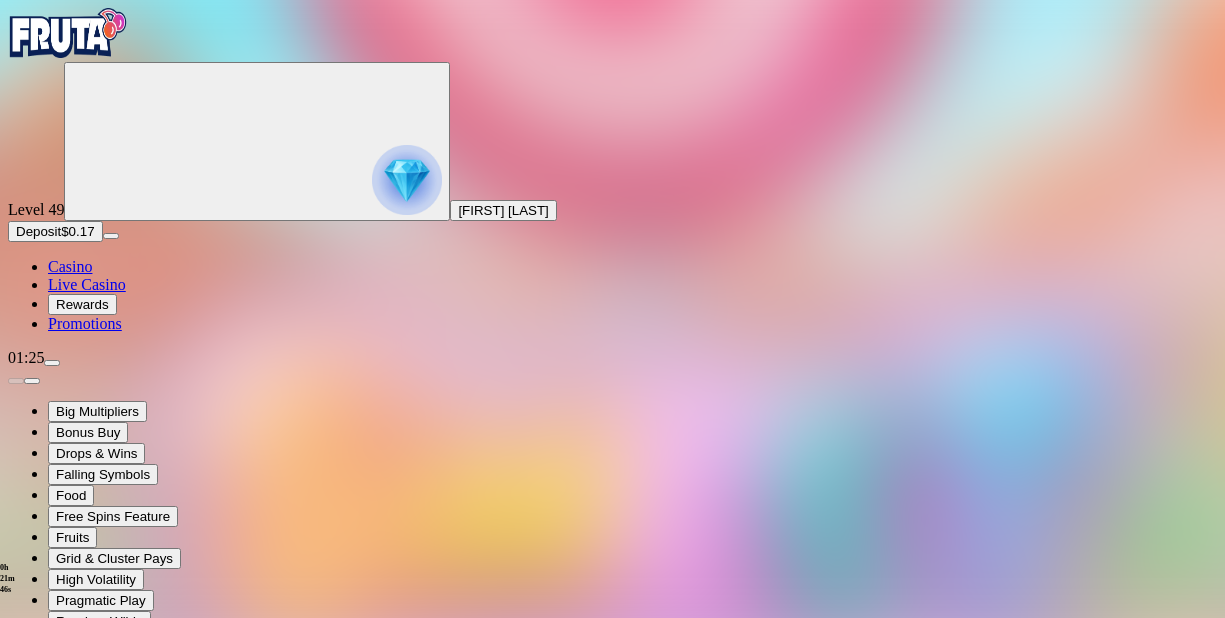 drag, startPoint x: 66, startPoint y: 2251, endPoint x: -607, endPoint y: 1676, distance: 885.18585 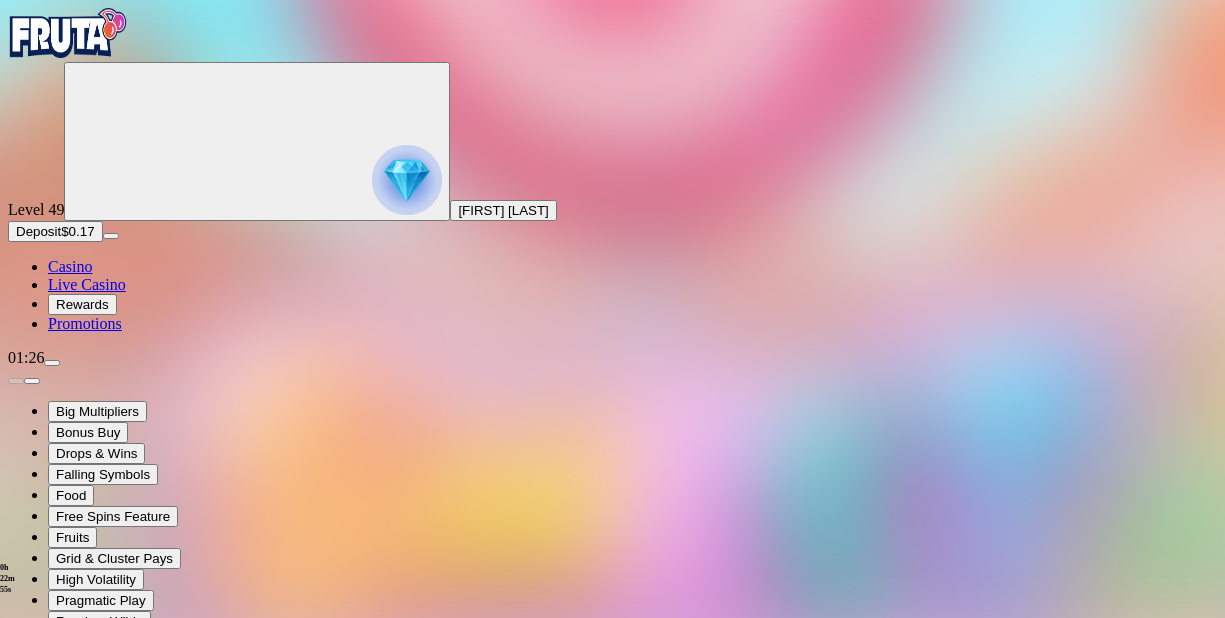 scroll, scrollTop: 861, scrollLeft: 0, axis: vertical 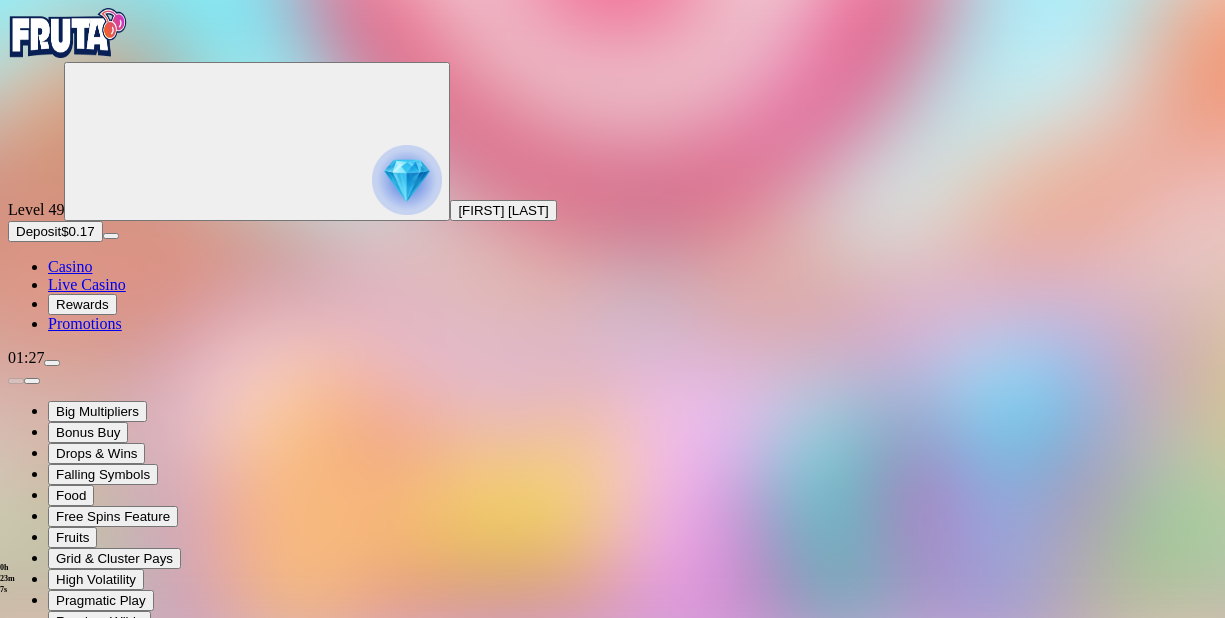 type on "******" 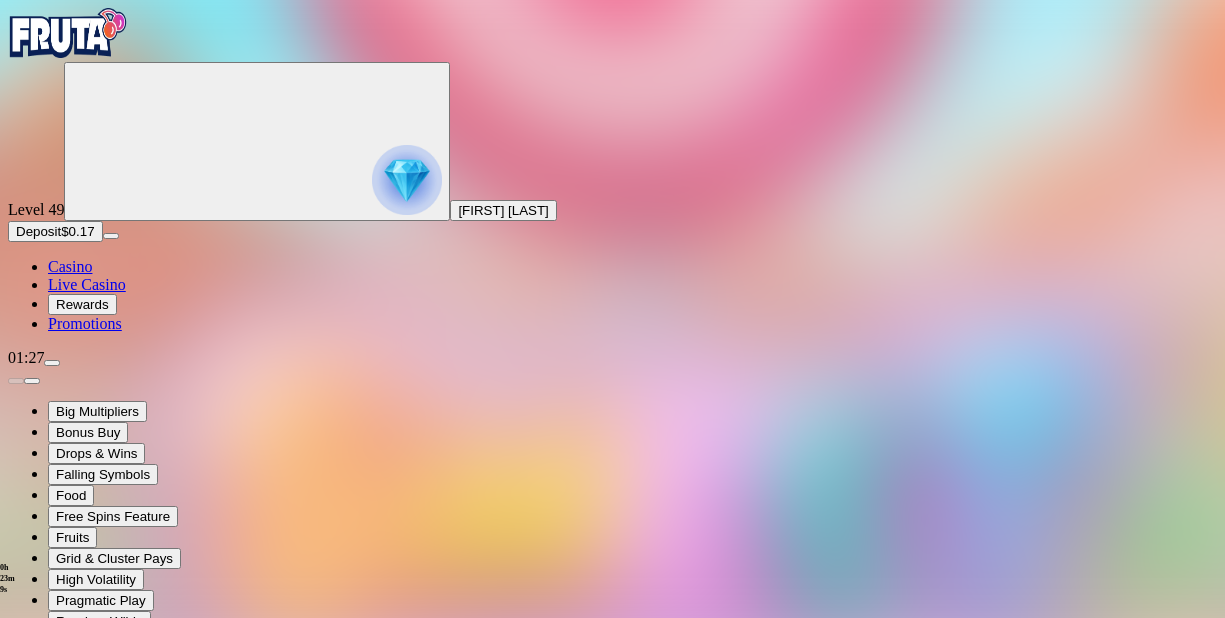 type 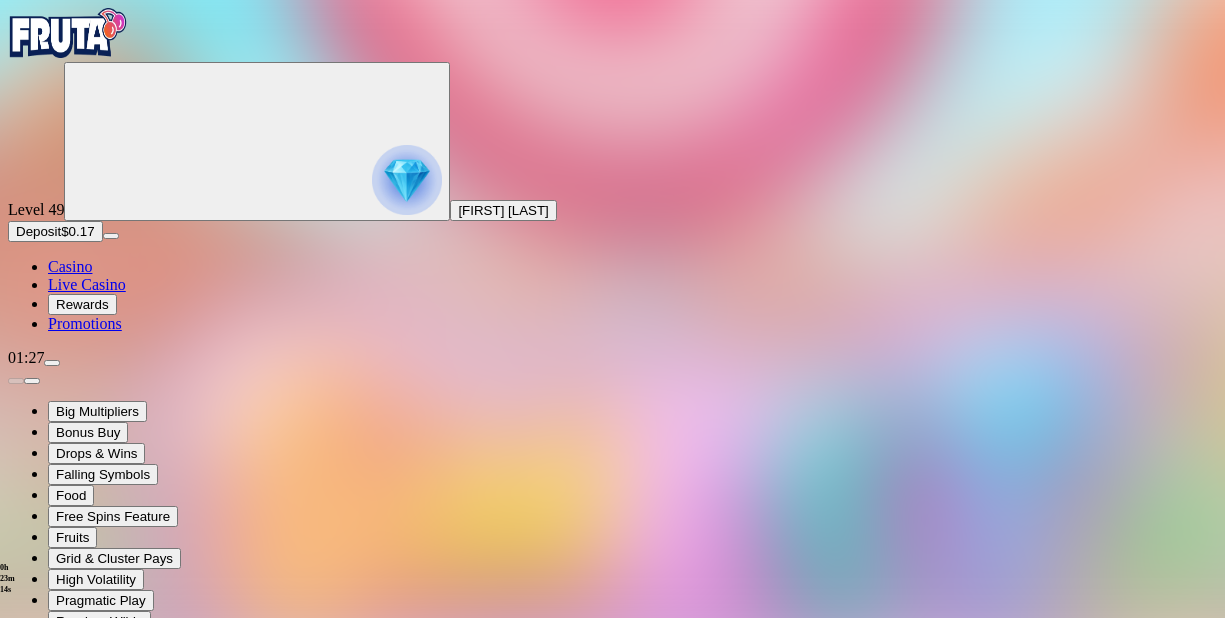 click 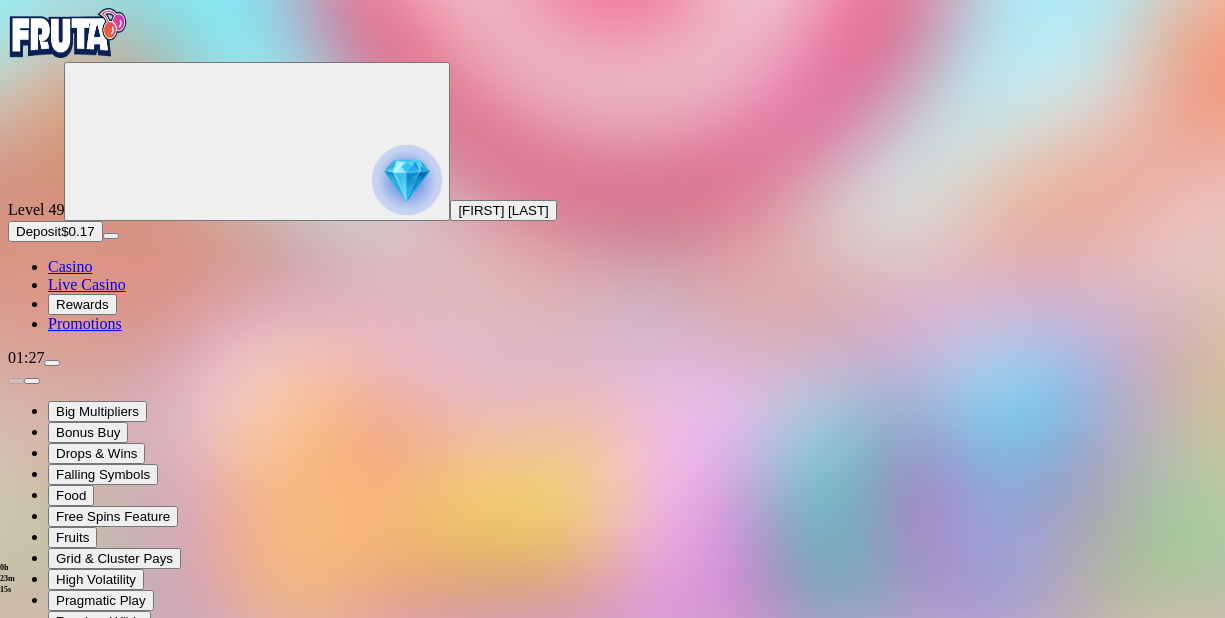 click at bounding box center (16, 885) 